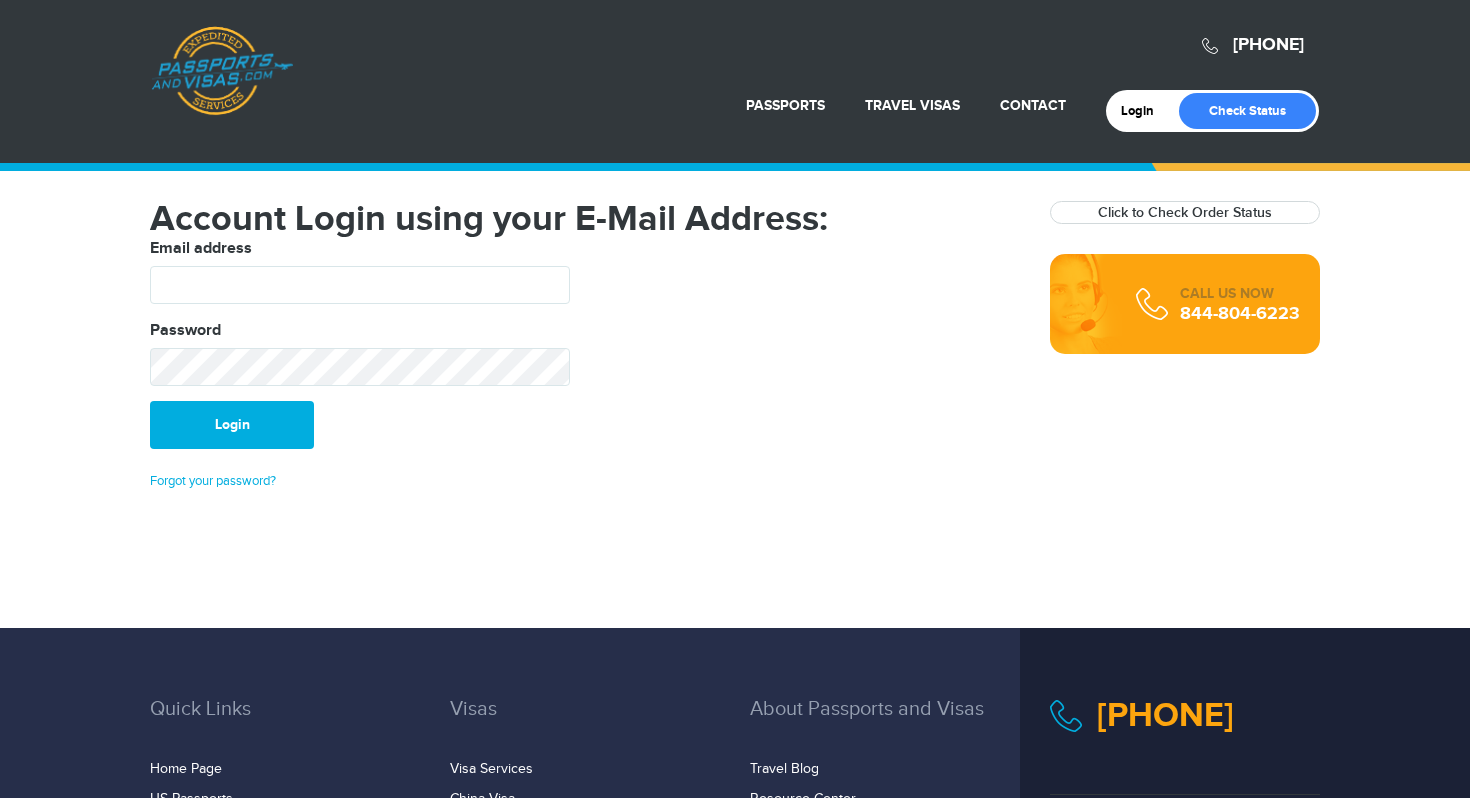 scroll, scrollTop: 0, scrollLeft: 0, axis: both 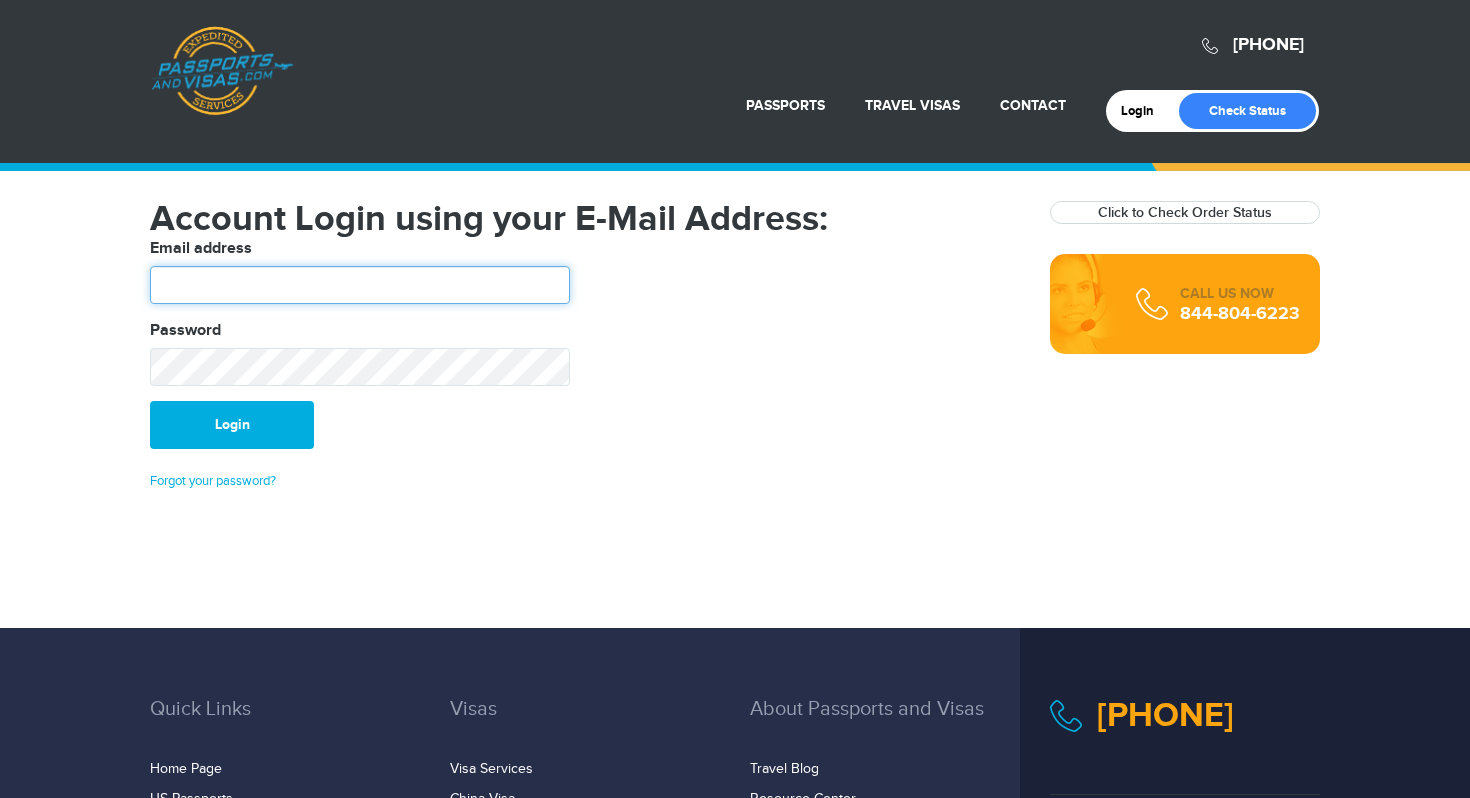 click at bounding box center (360, 285) 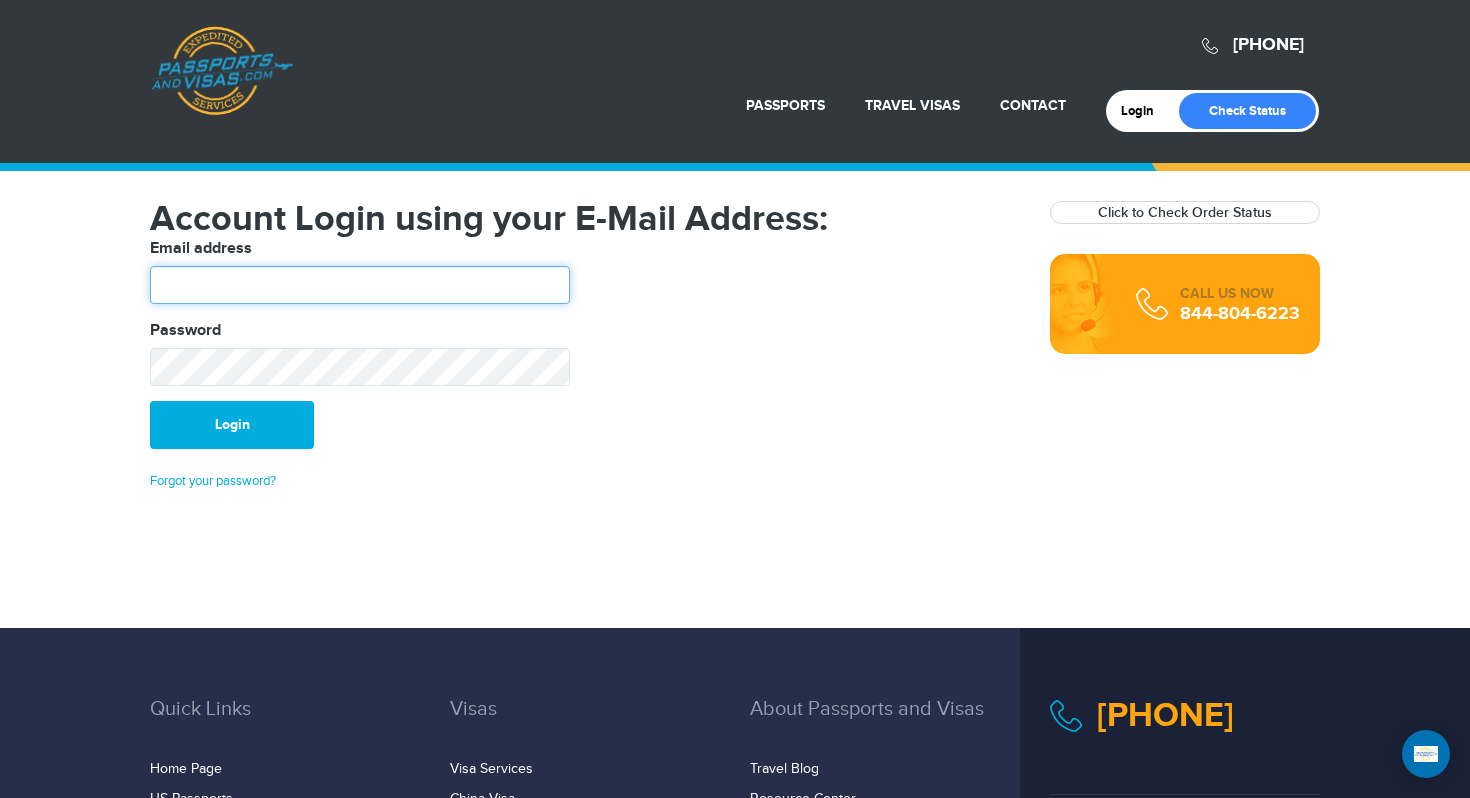 type on "**********" 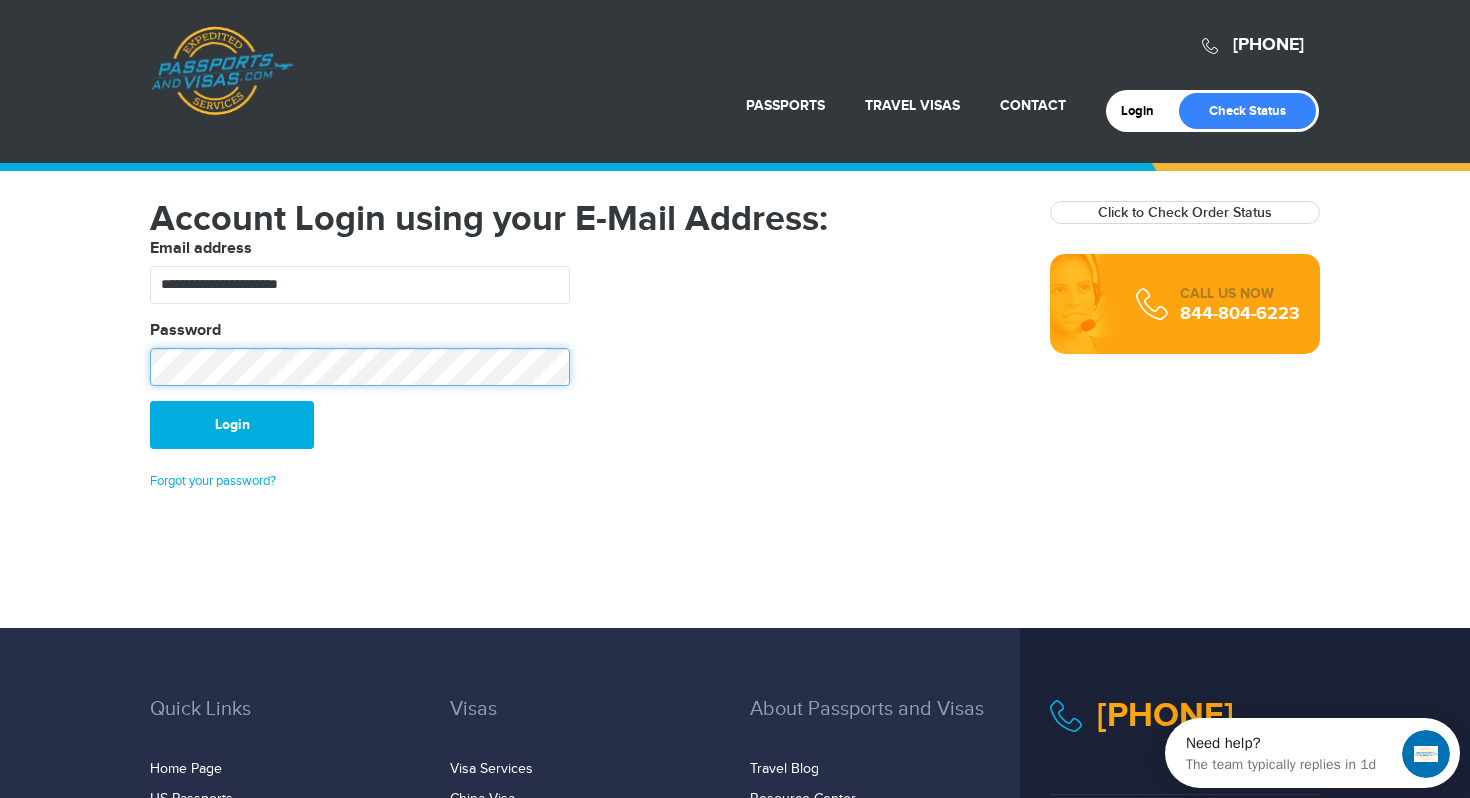 scroll, scrollTop: 0, scrollLeft: 0, axis: both 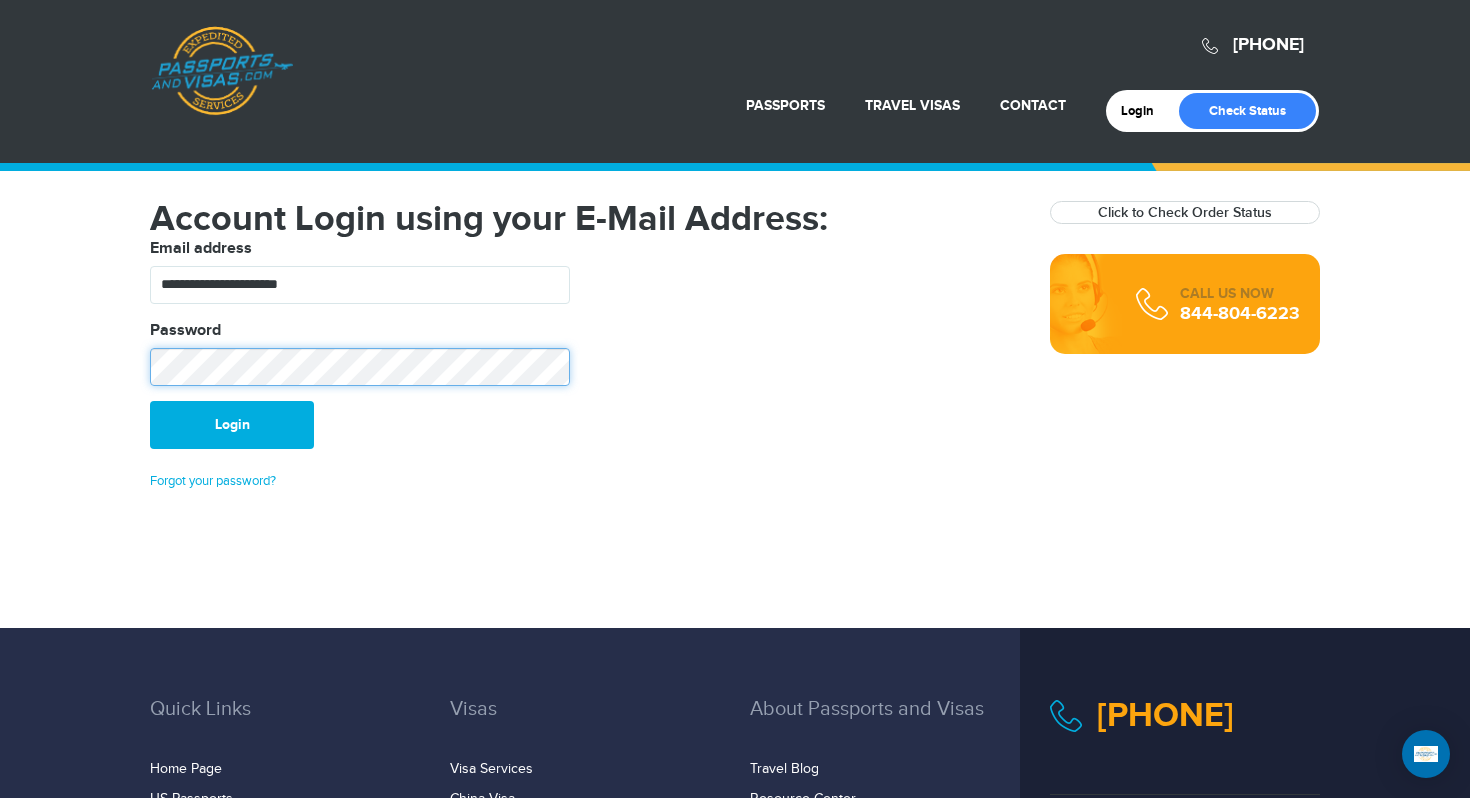 click on "Login" at bounding box center [232, 425] 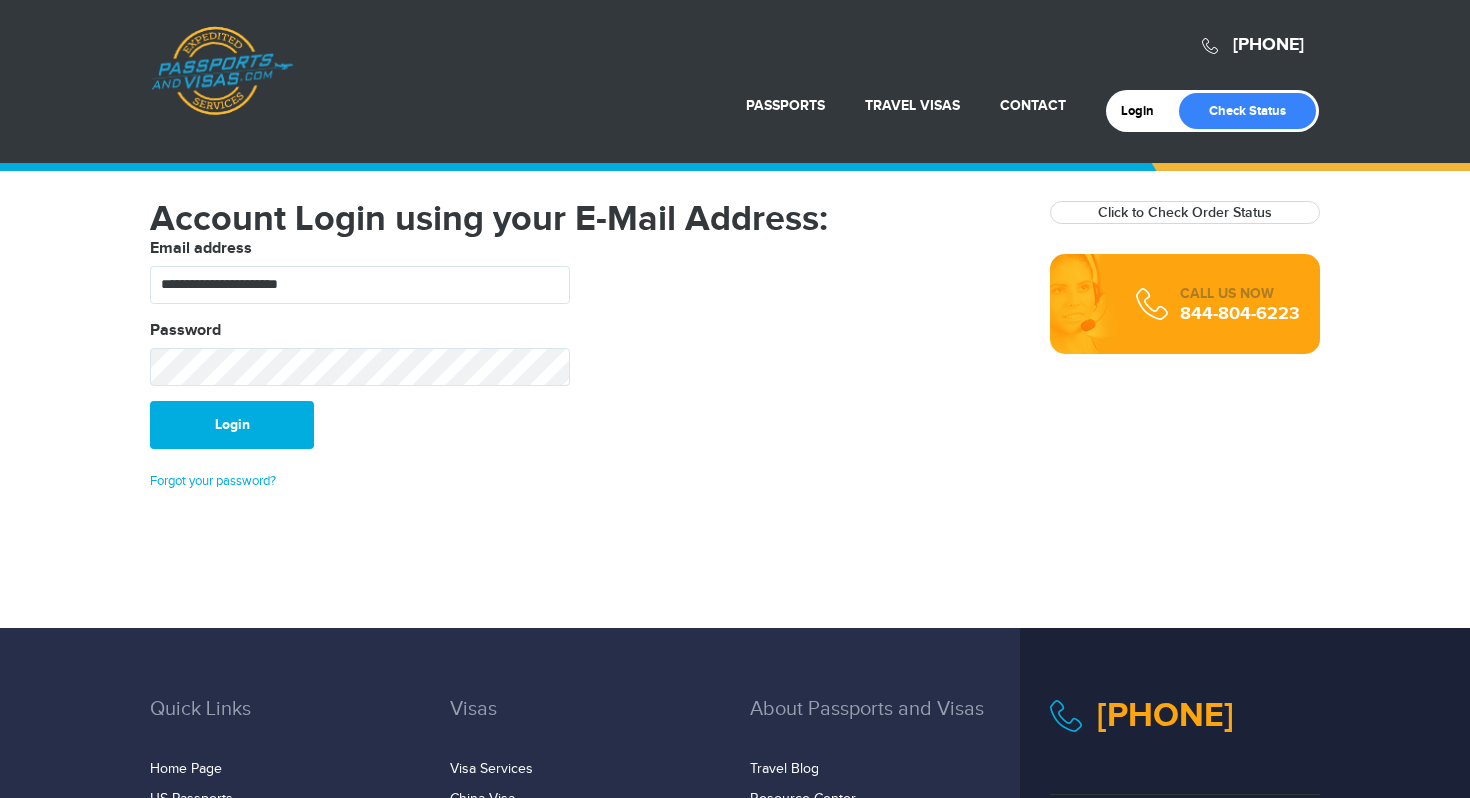 scroll, scrollTop: 0, scrollLeft: 0, axis: both 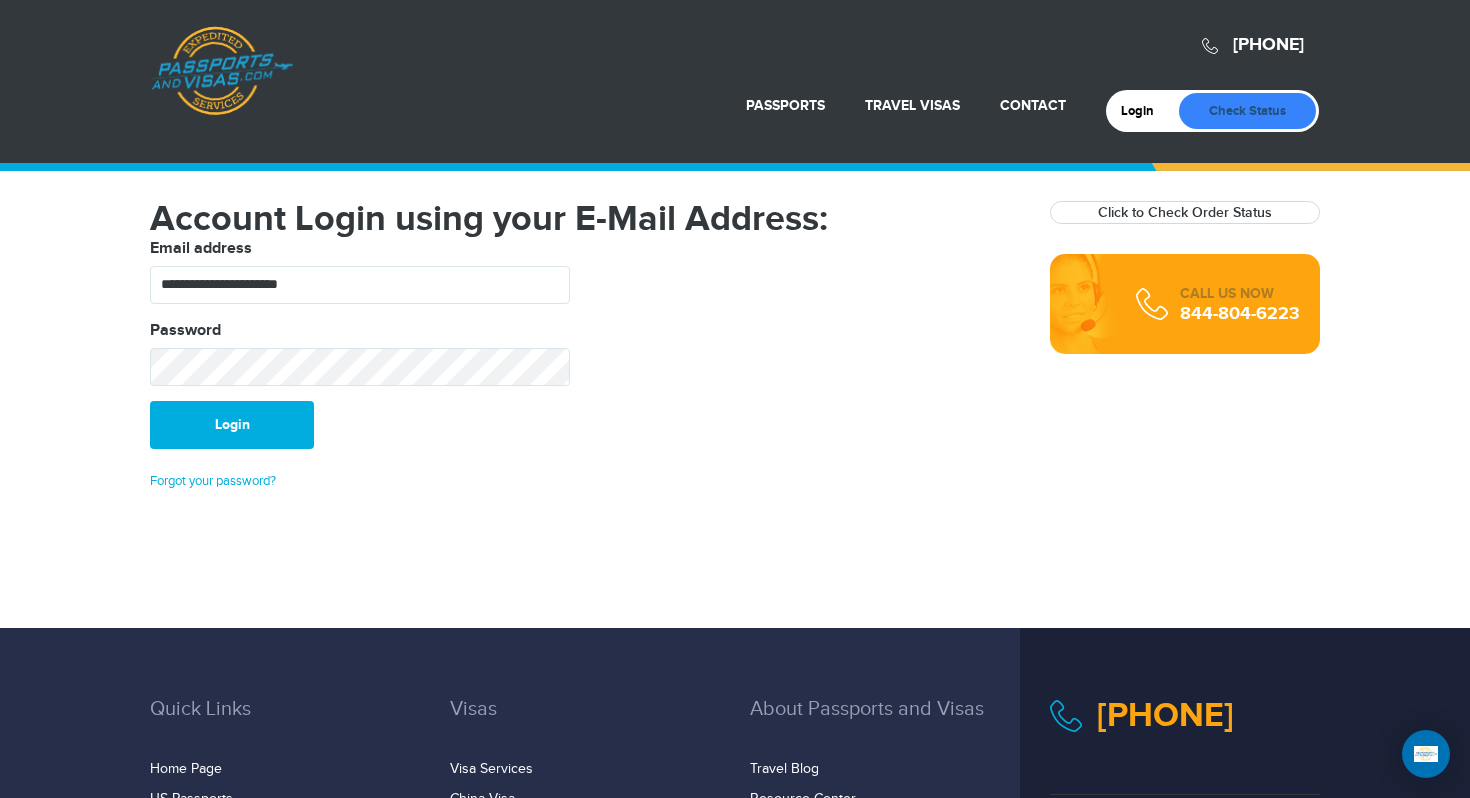 click on "Check Status" at bounding box center [1247, 111] 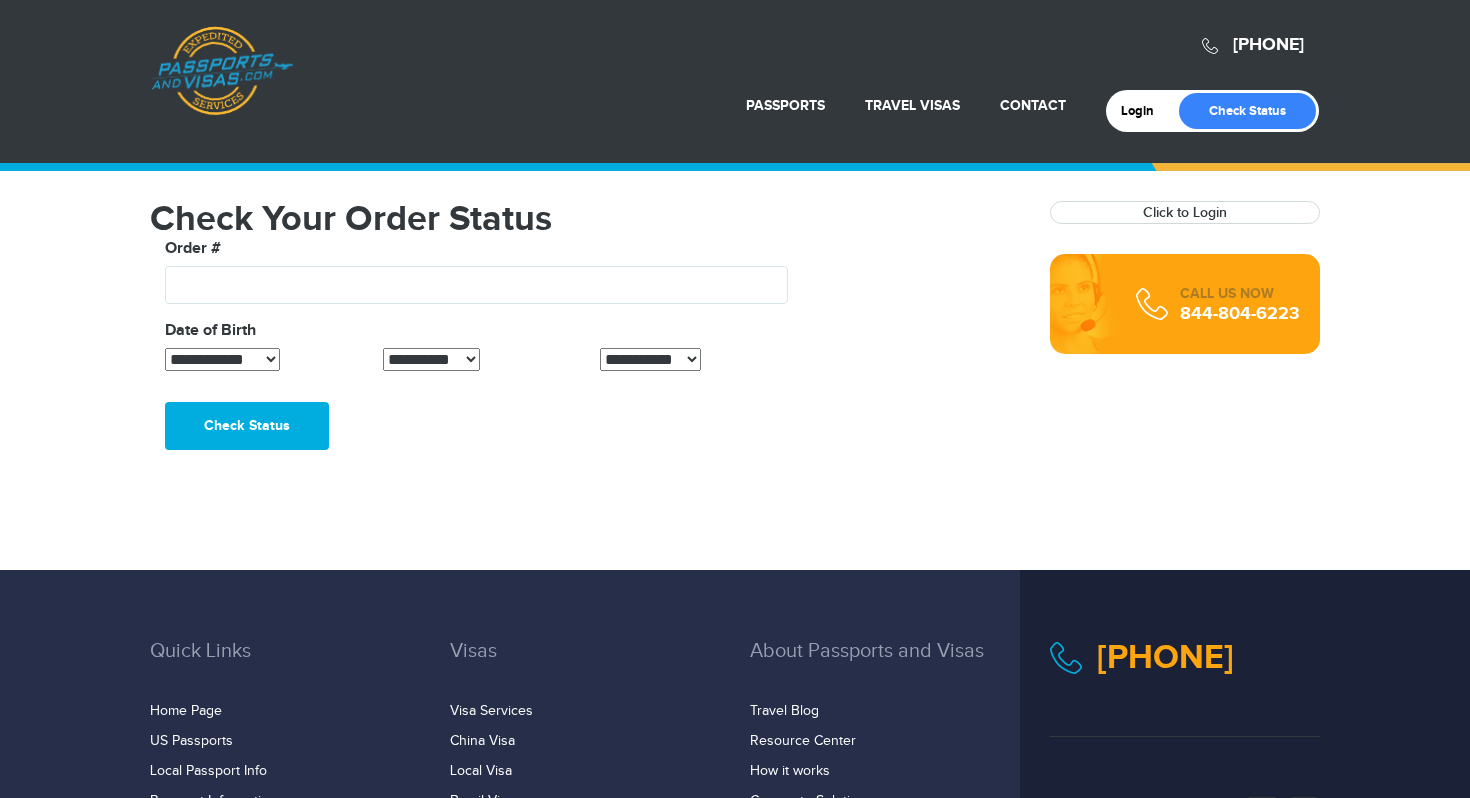 scroll, scrollTop: 0, scrollLeft: 0, axis: both 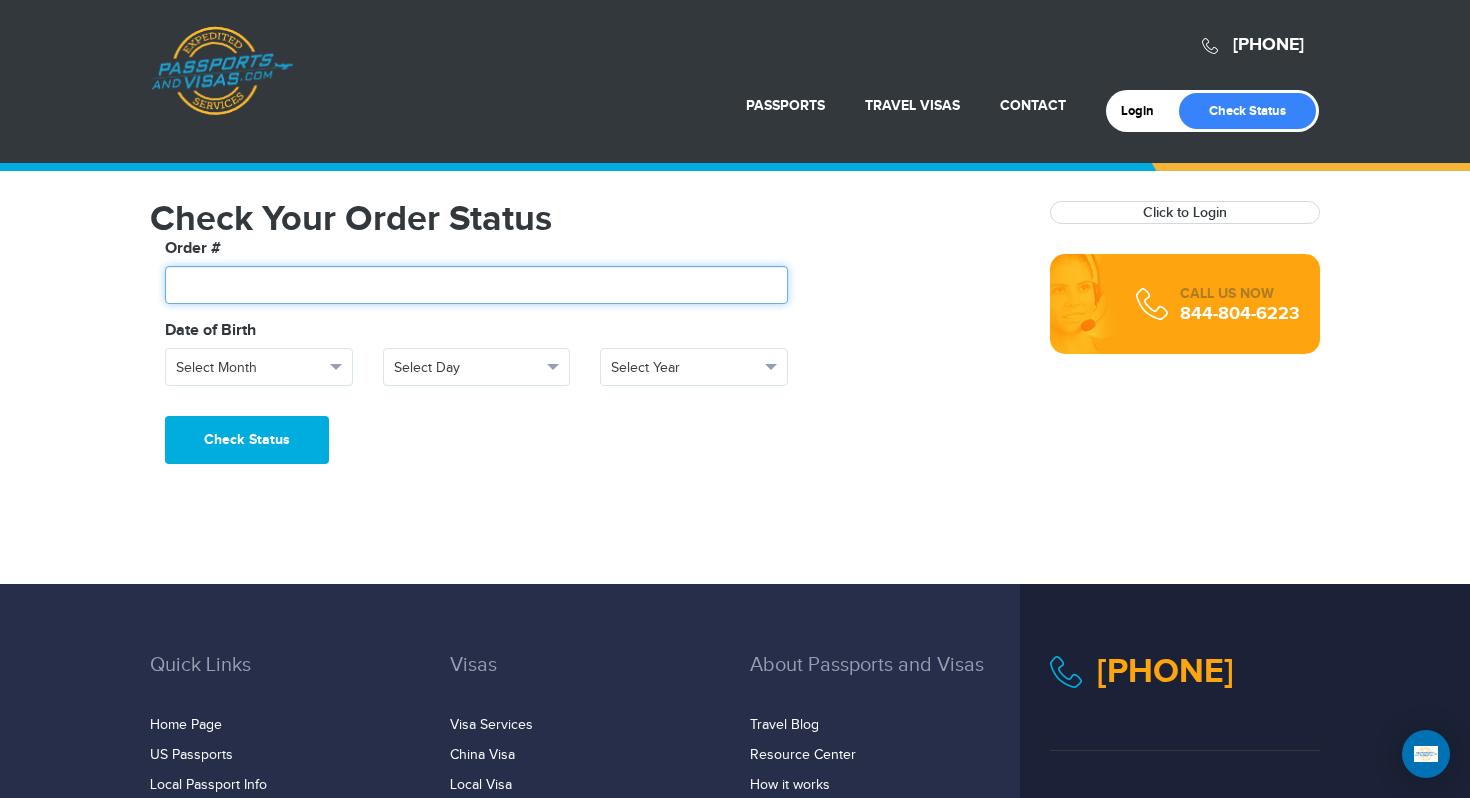 click at bounding box center [476, 285] 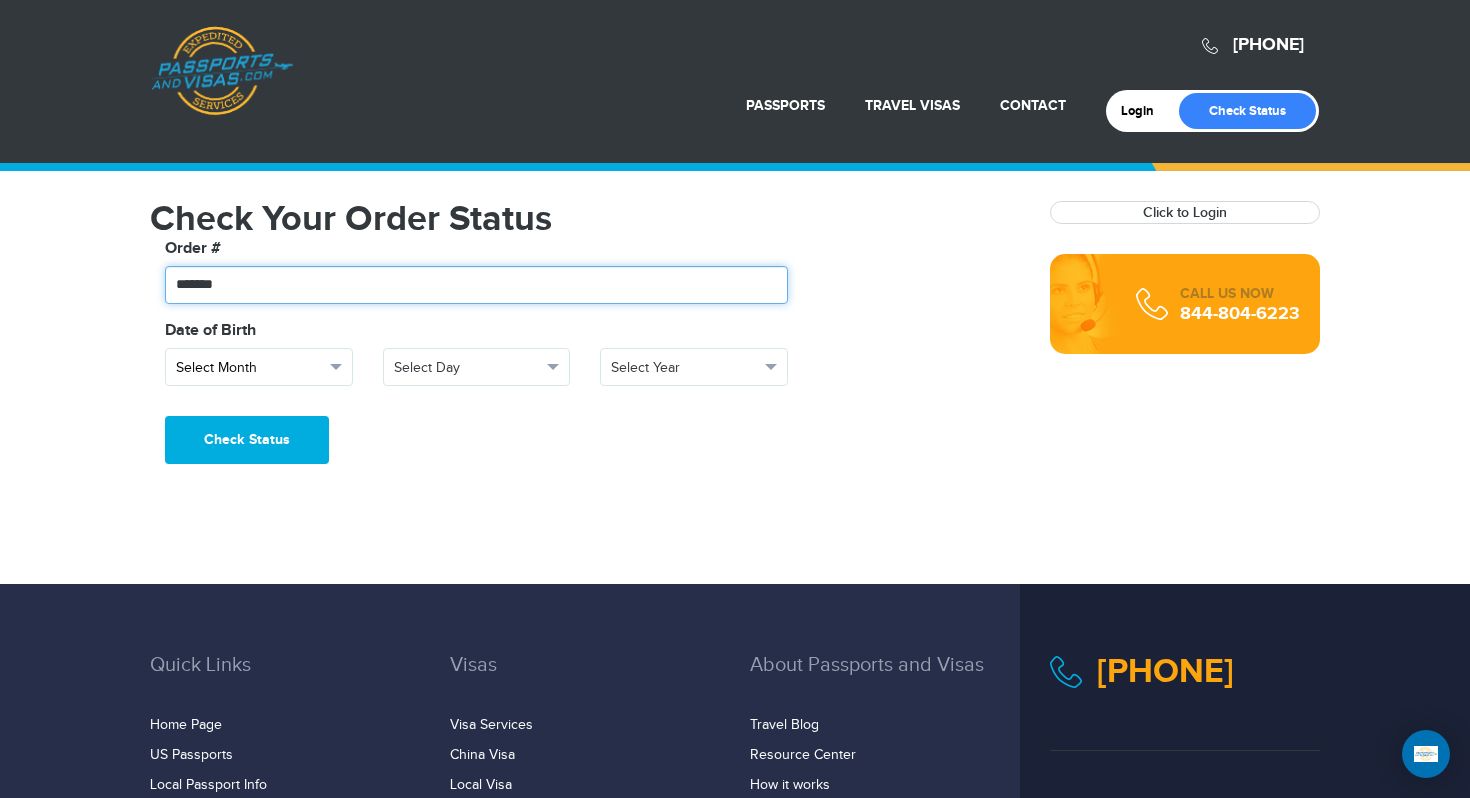 type on "*******" 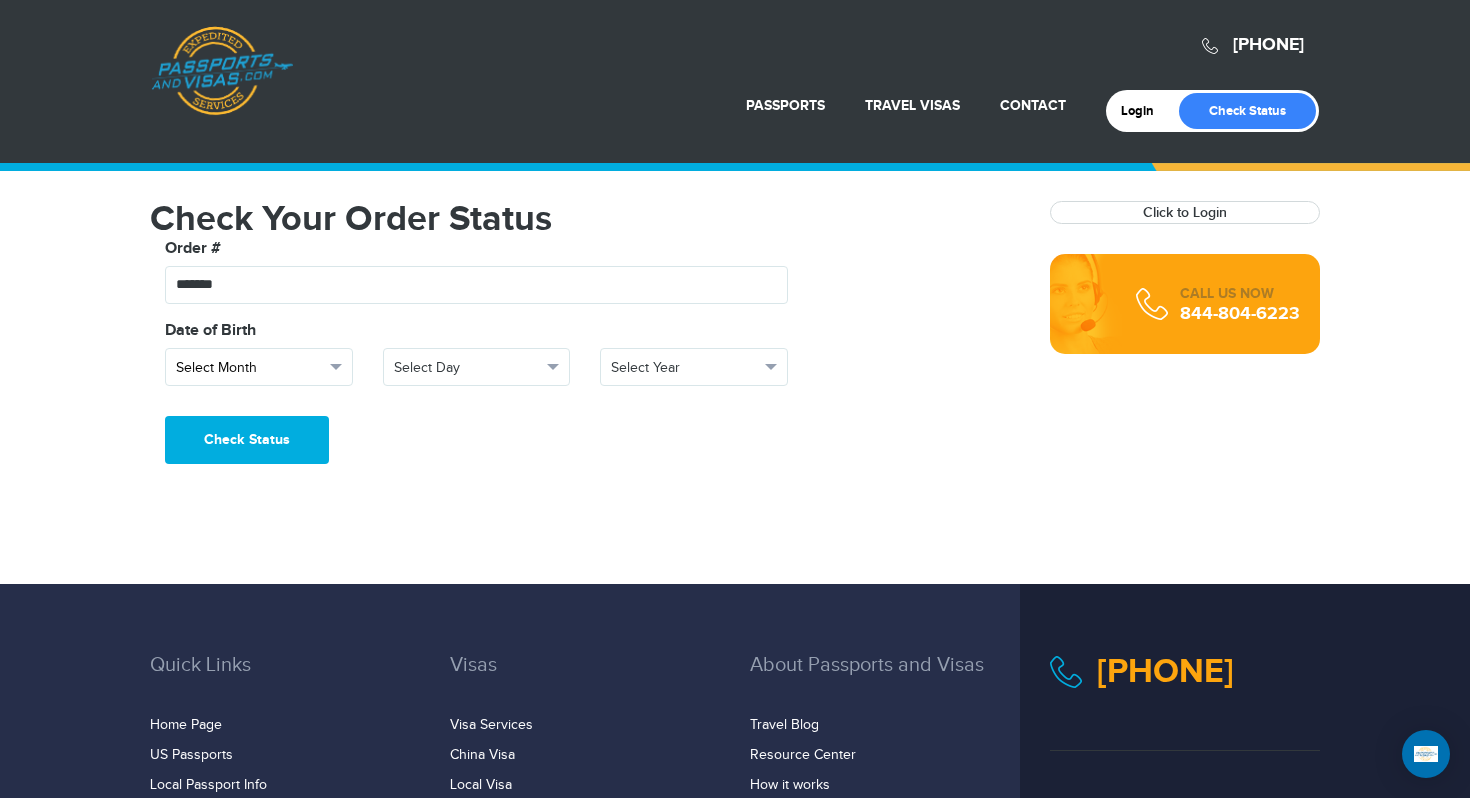 click on "Select Month" at bounding box center [259, 367] 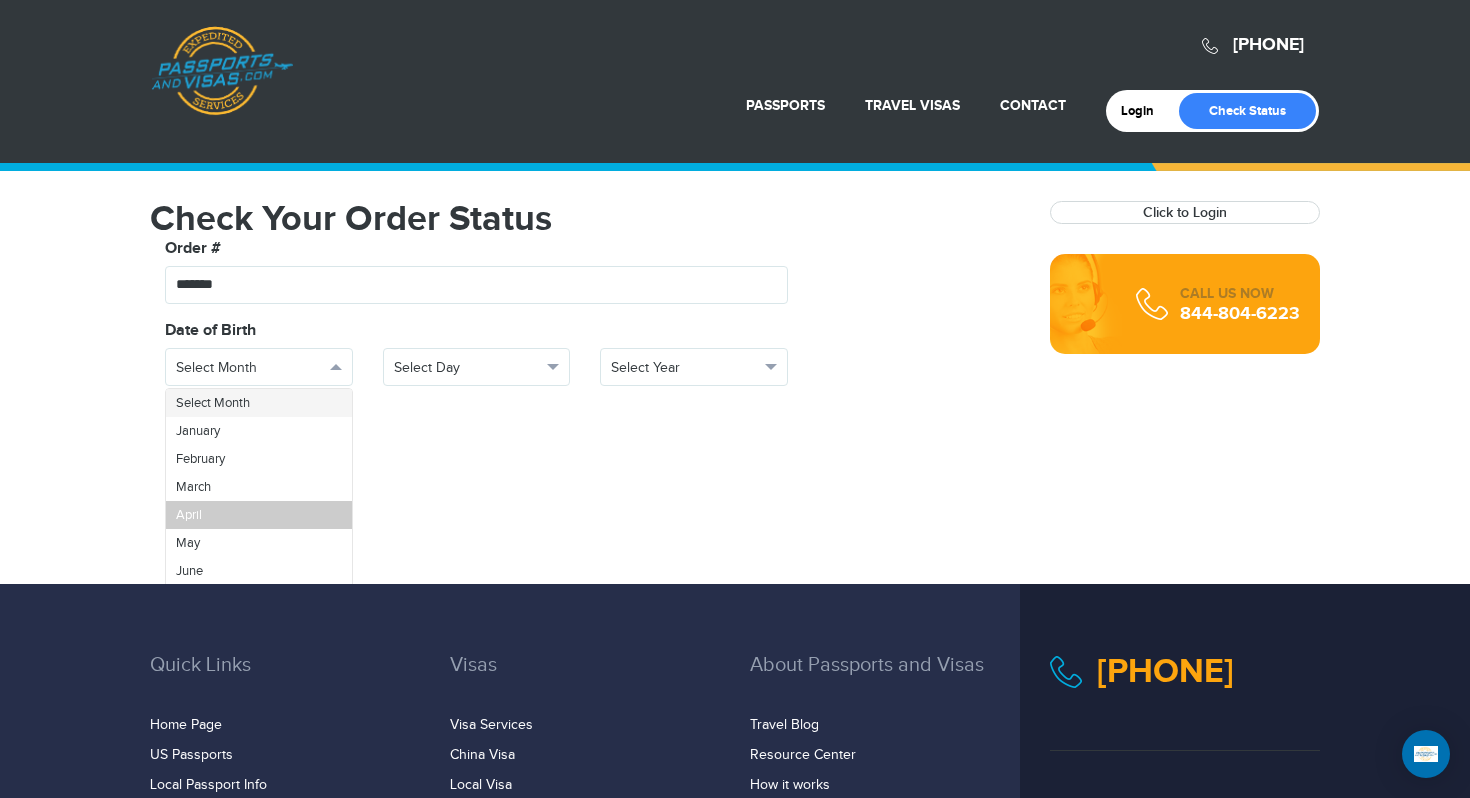 scroll, scrollTop: 71, scrollLeft: 0, axis: vertical 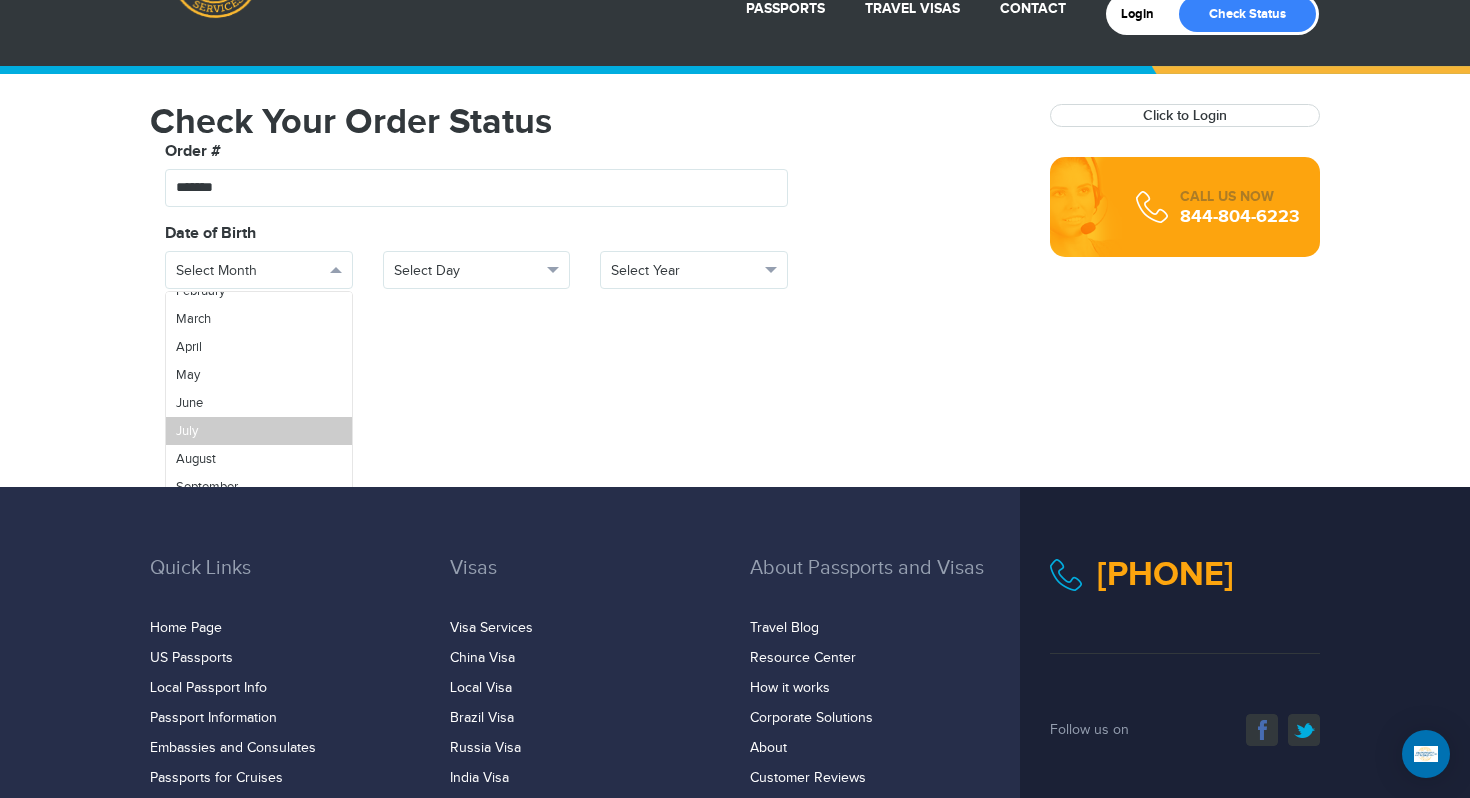 click on "July" at bounding box center [259, 431] 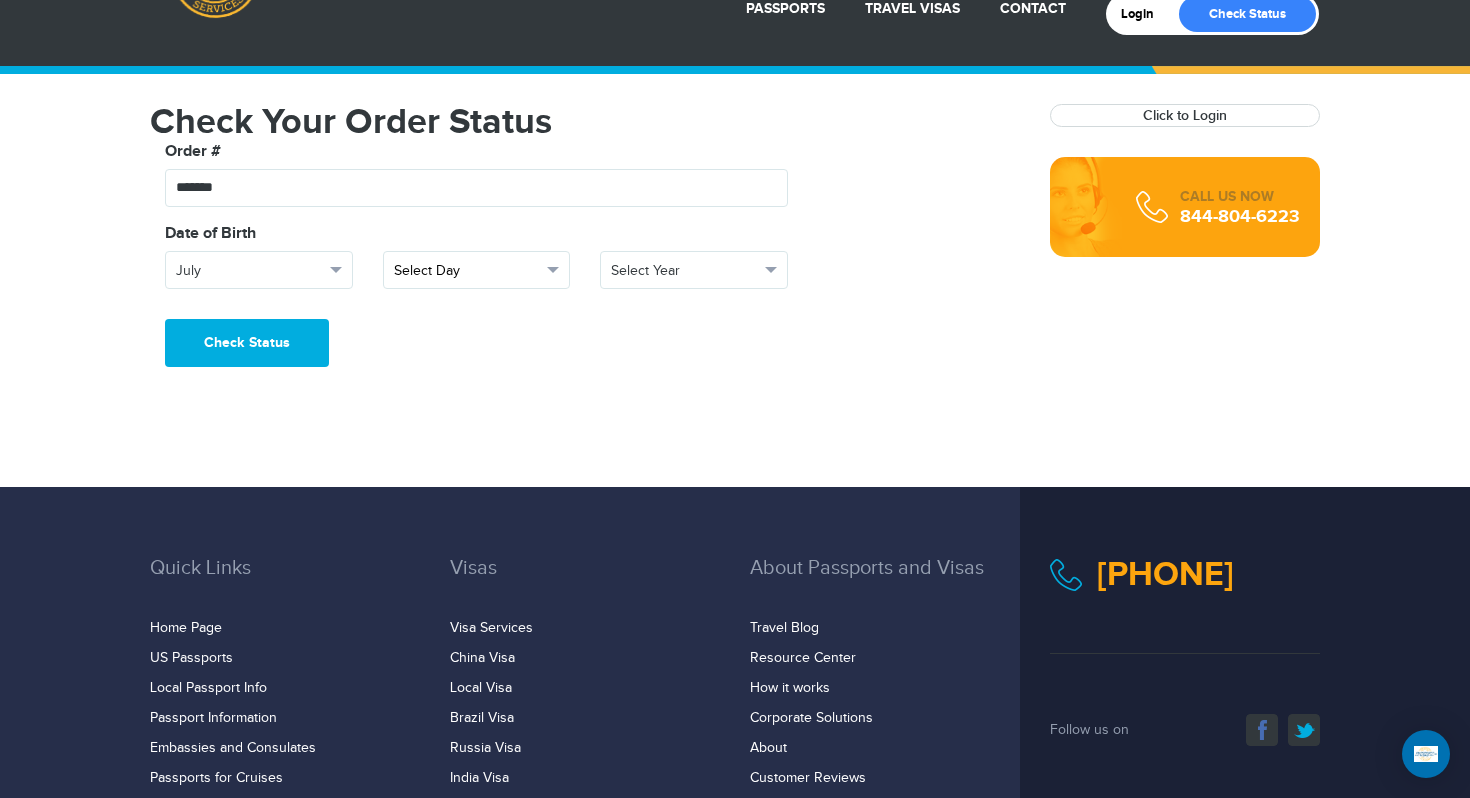click on "Select Day" at bounding box center [468, 271] 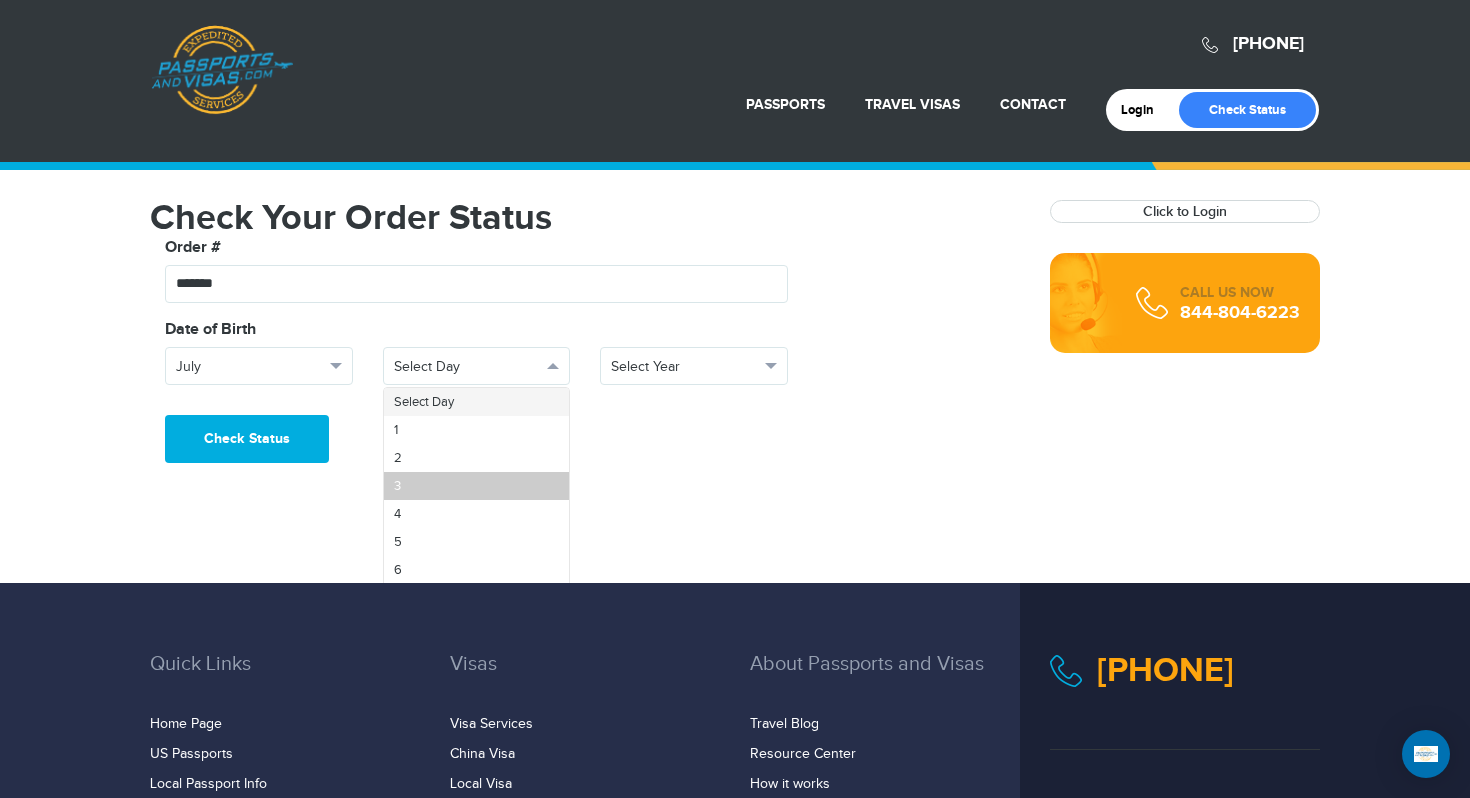 scroll, scrollTop: 0, scrollLeft: 0, axis: both 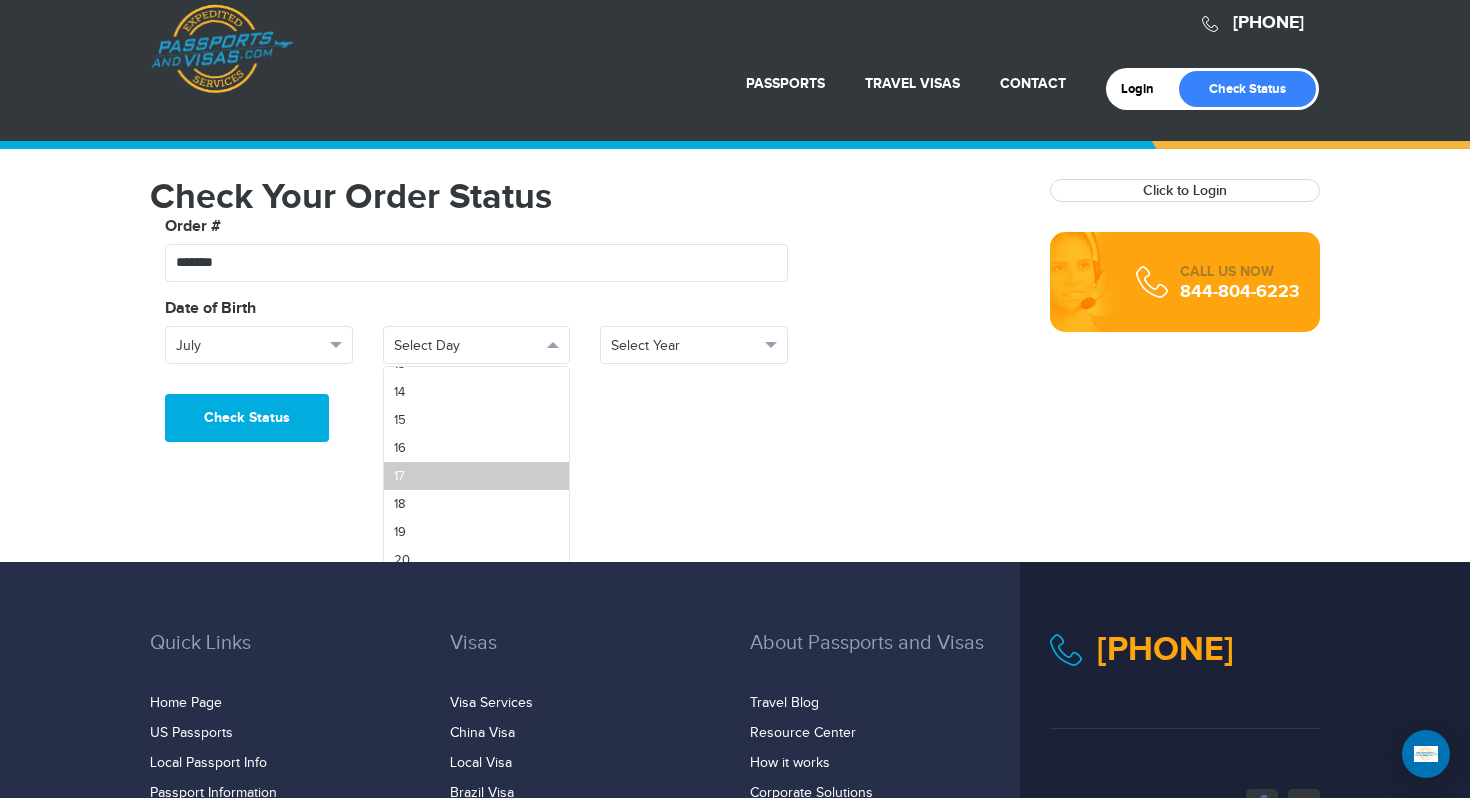 click on "17" at bounding box center (477, 476) 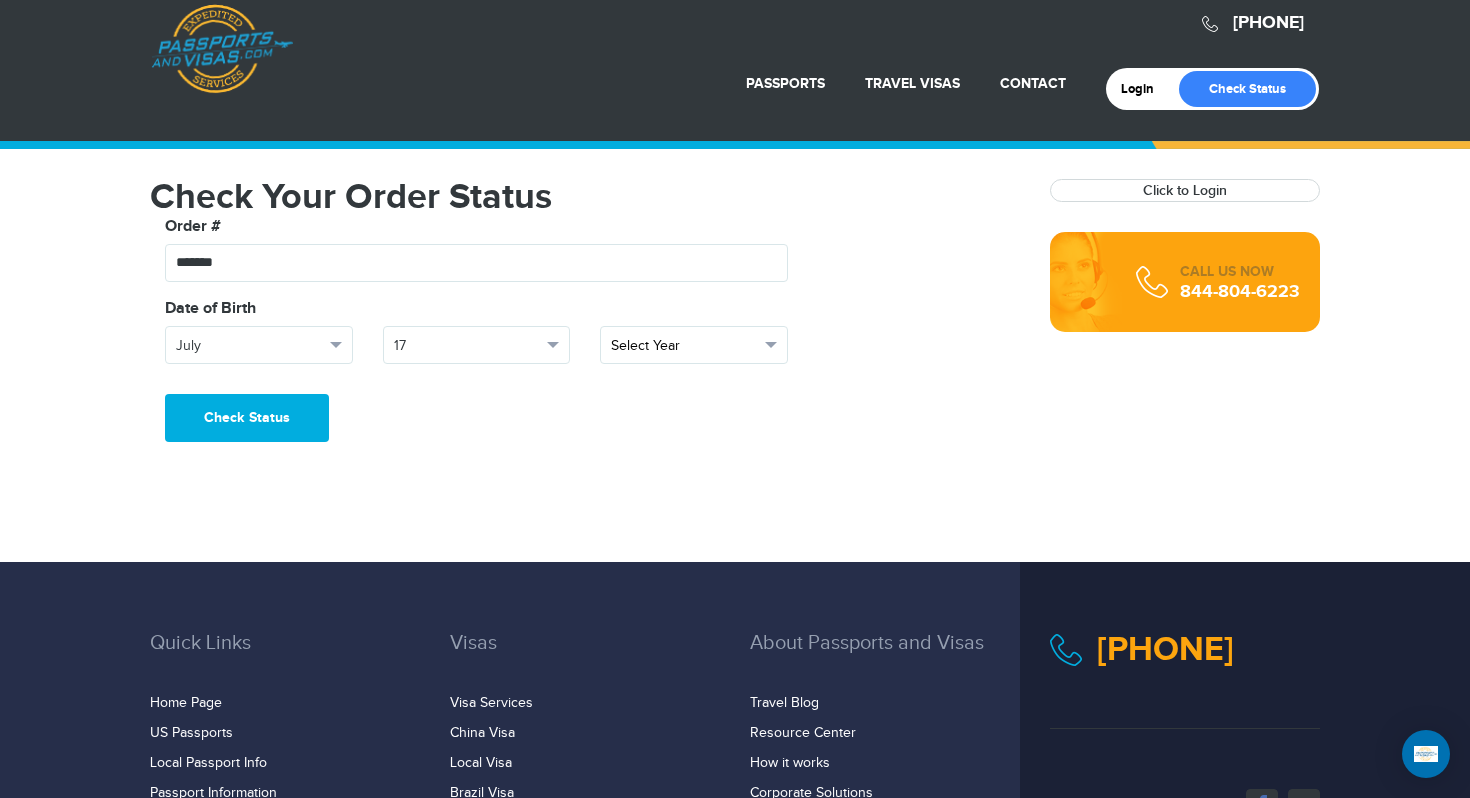 click on "Select Year" at bounding box center [694, 345] 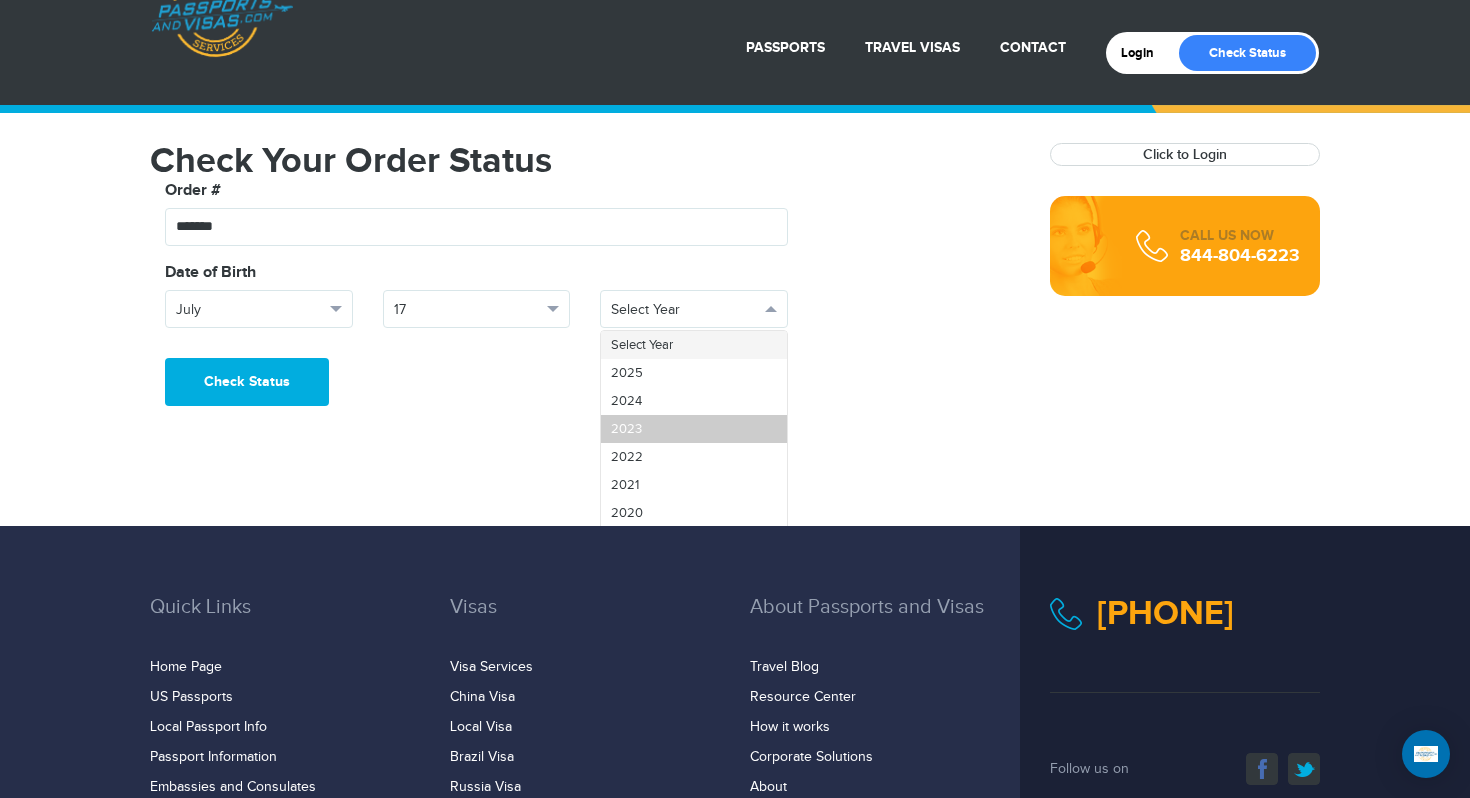 scroll, scrollTop: 68, scrollLeft: 0, axis: vertical 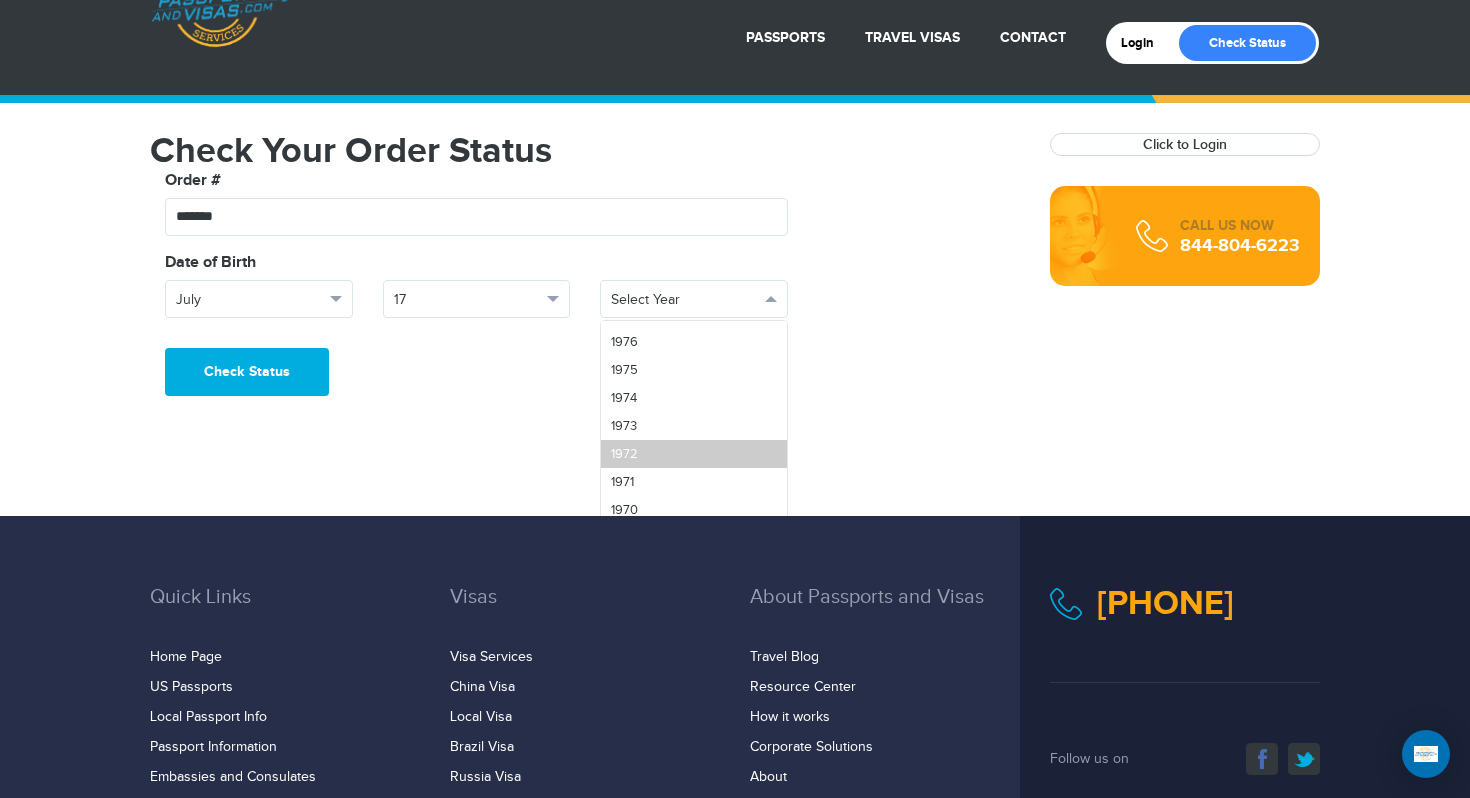 click on "1972" at bounding box center [694, 454] 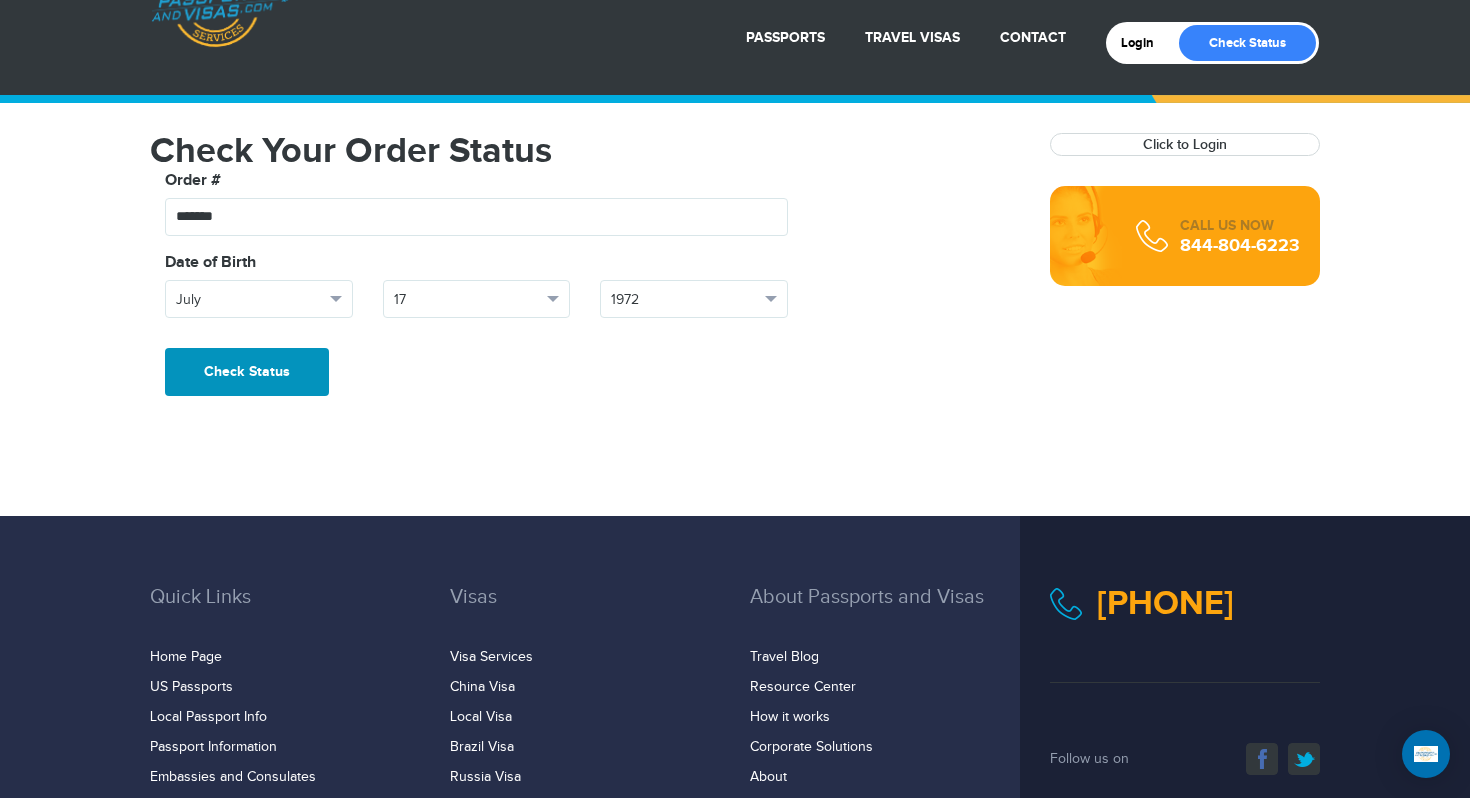 click on "Check Status" at bounding box center (247, 372) 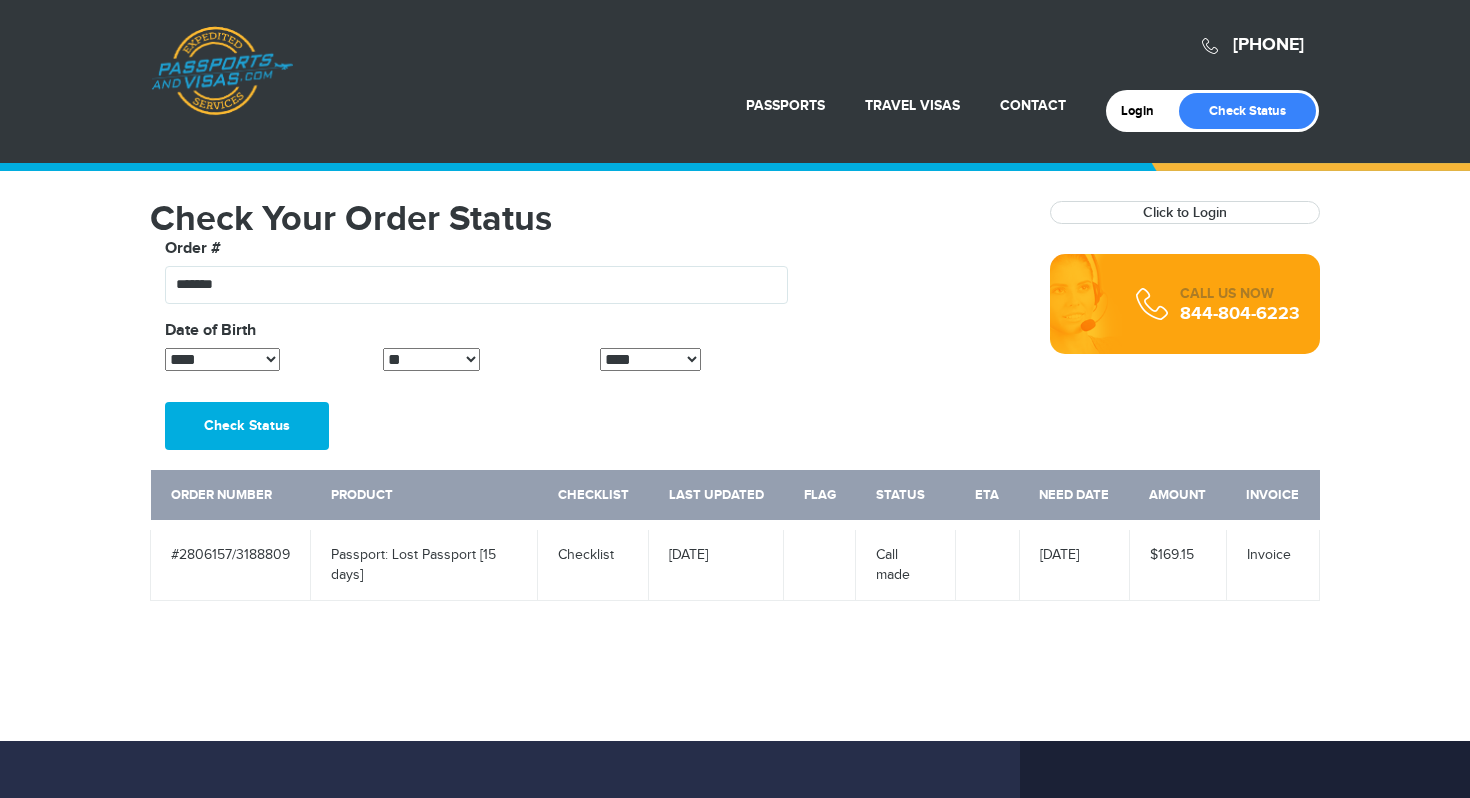 scroll, scrollTop: 0, scrollLeft: 0, axis: both 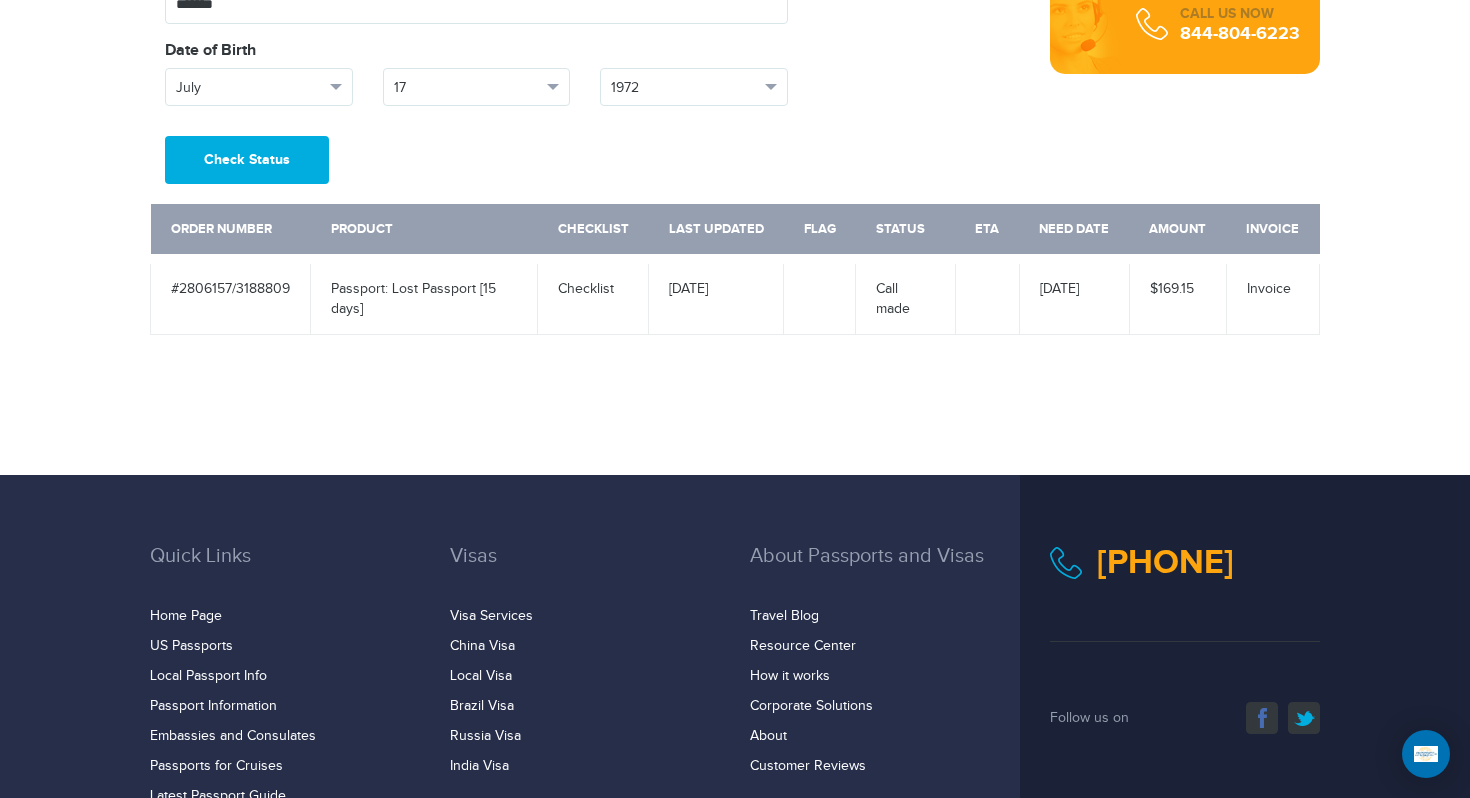 click on "Call made" at bounding box center (906, 297) 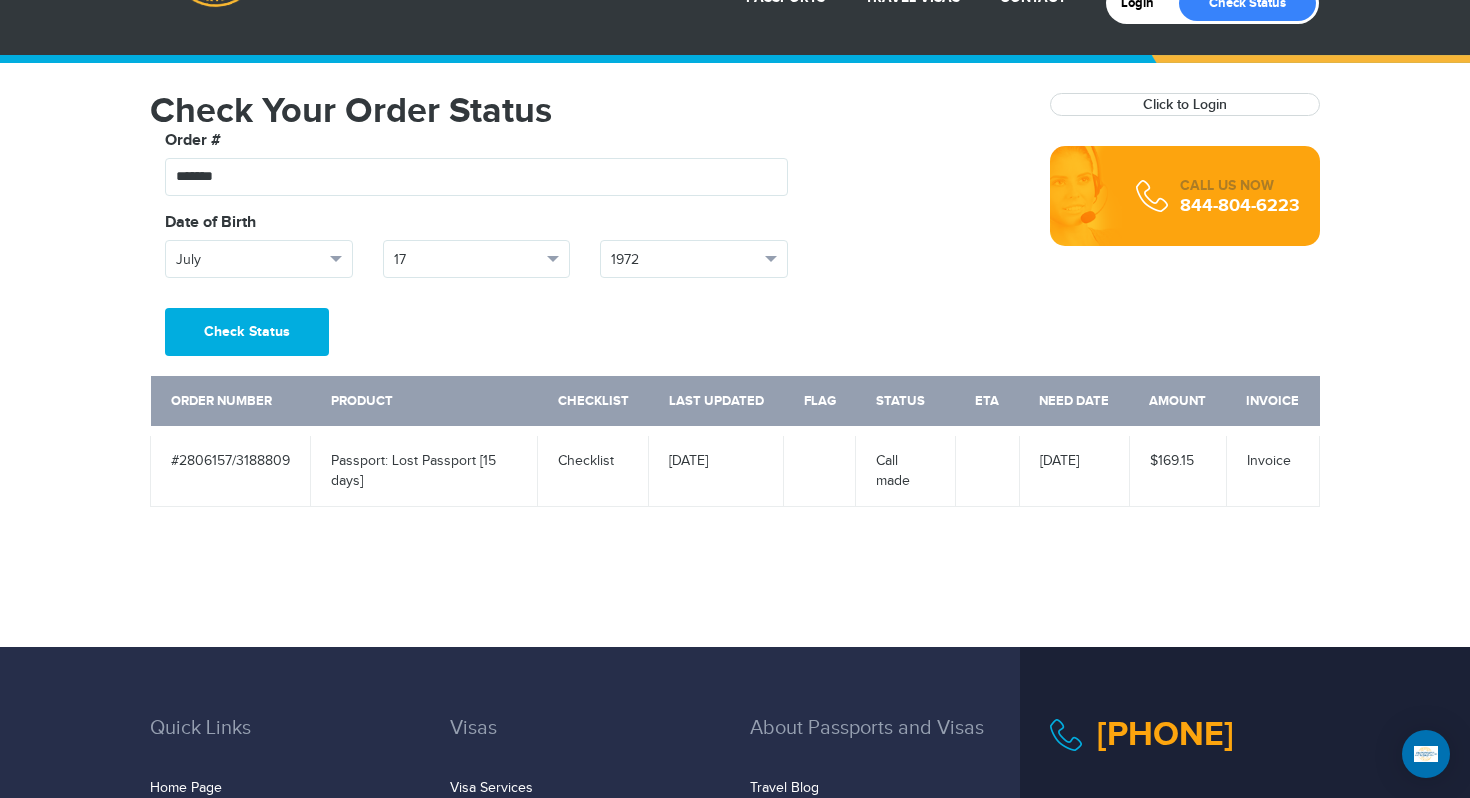 scroll, scrollTop: 0, scrollLeft: 0, axis: both 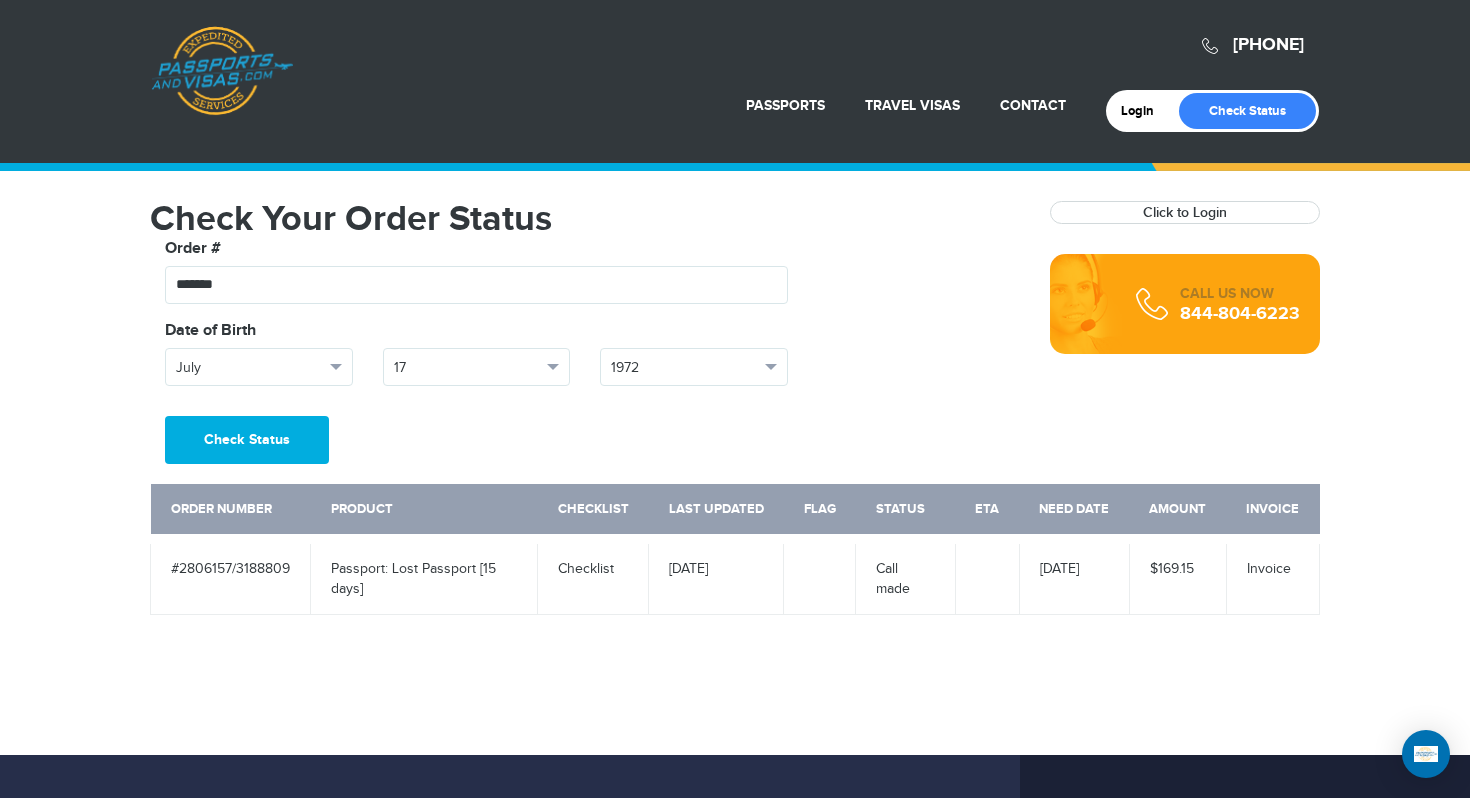 click on "#2806157/3188809" at bounding box center [231, 577] 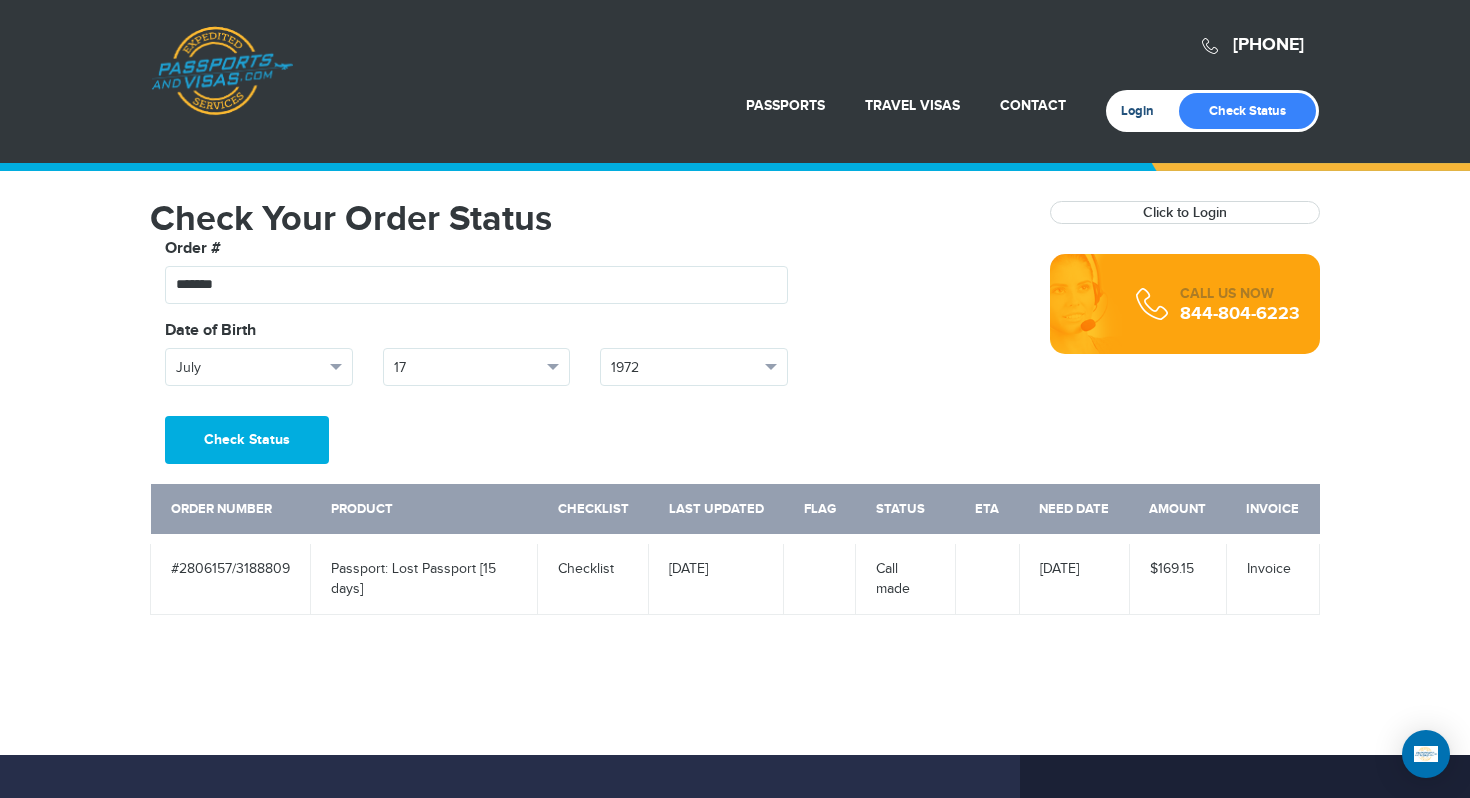 click on "Login" at bounding box center [1144, 111] 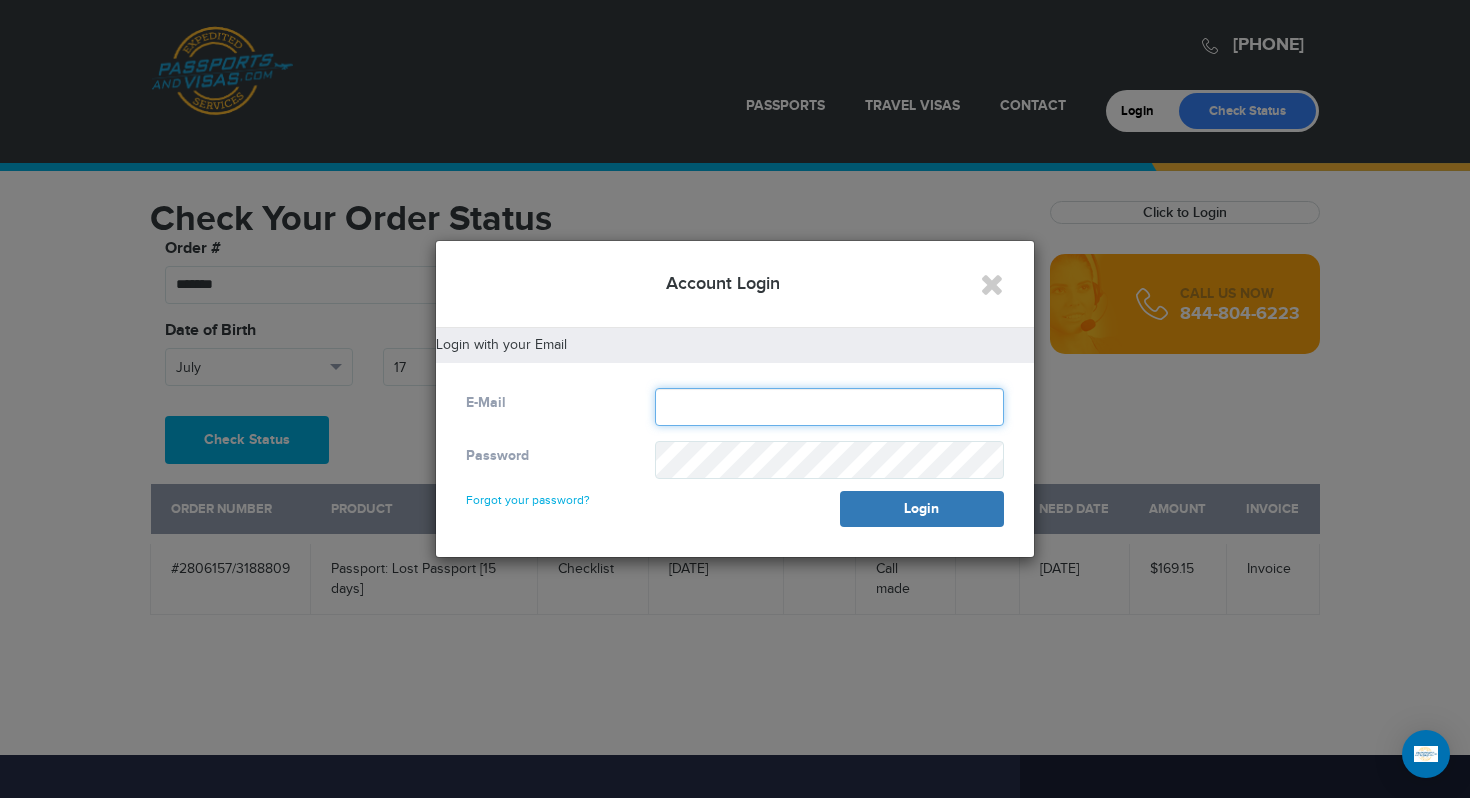 click at bounding box center [829, 407] 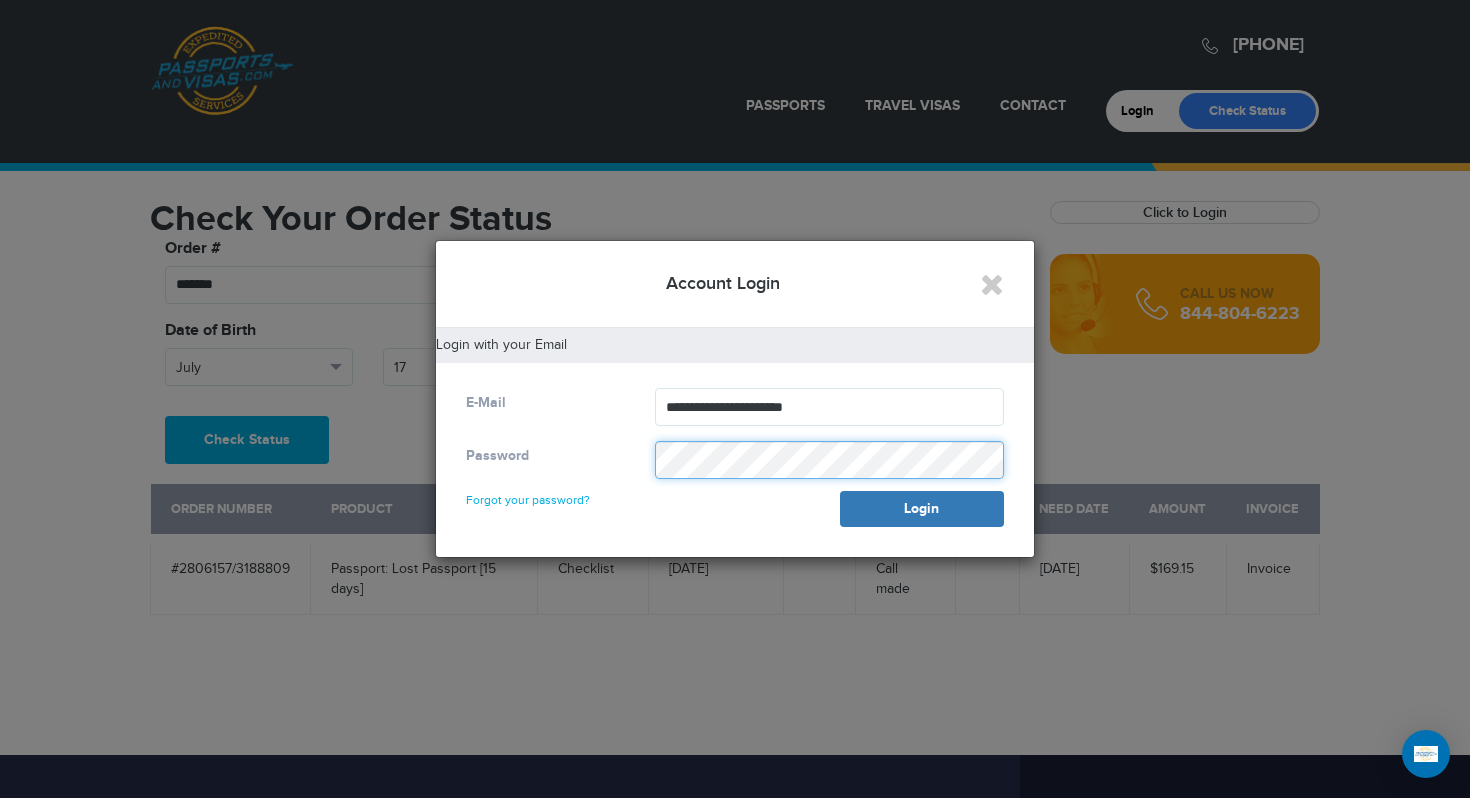 click on "Login" at bounding box center [922, 509] 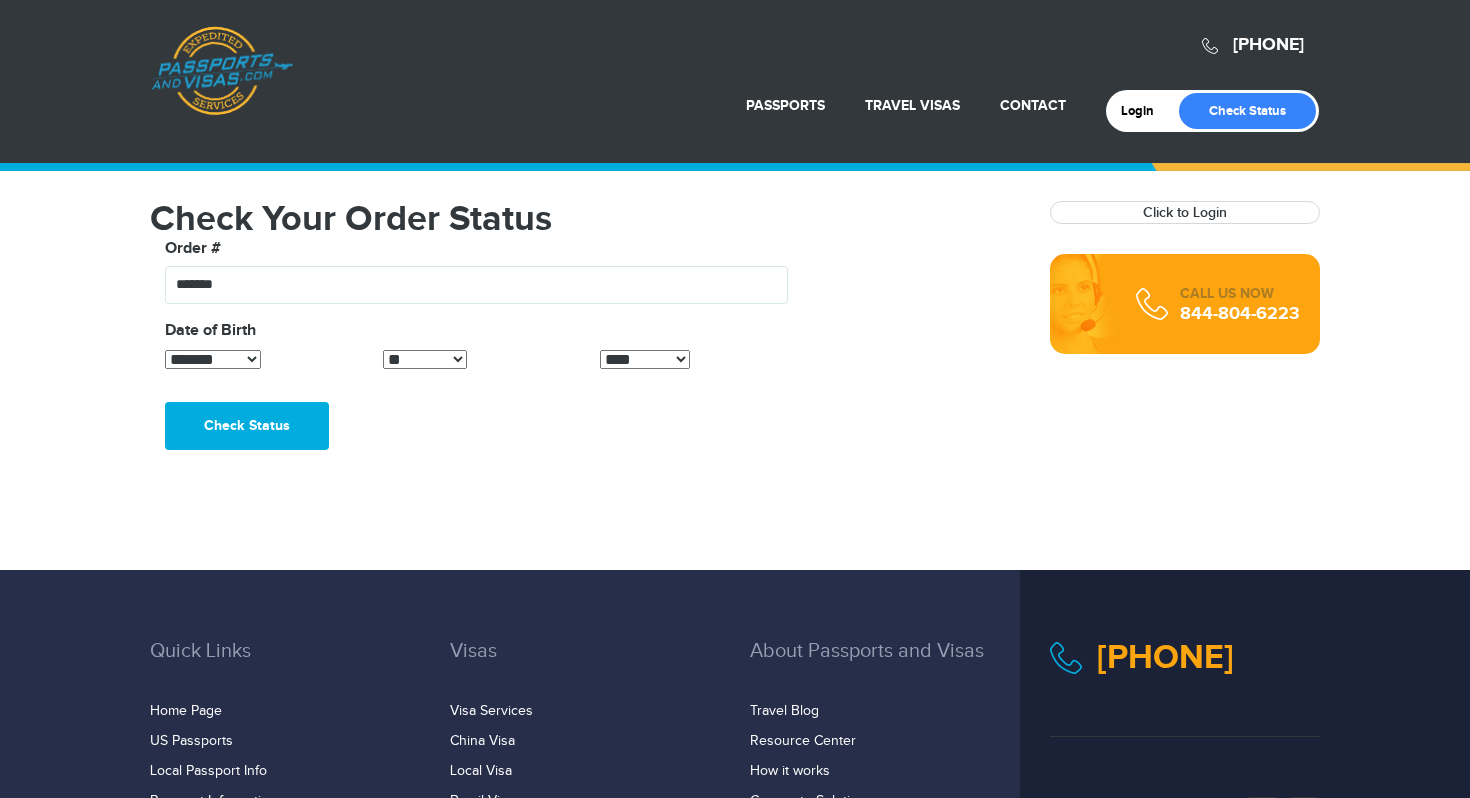 select on "*" 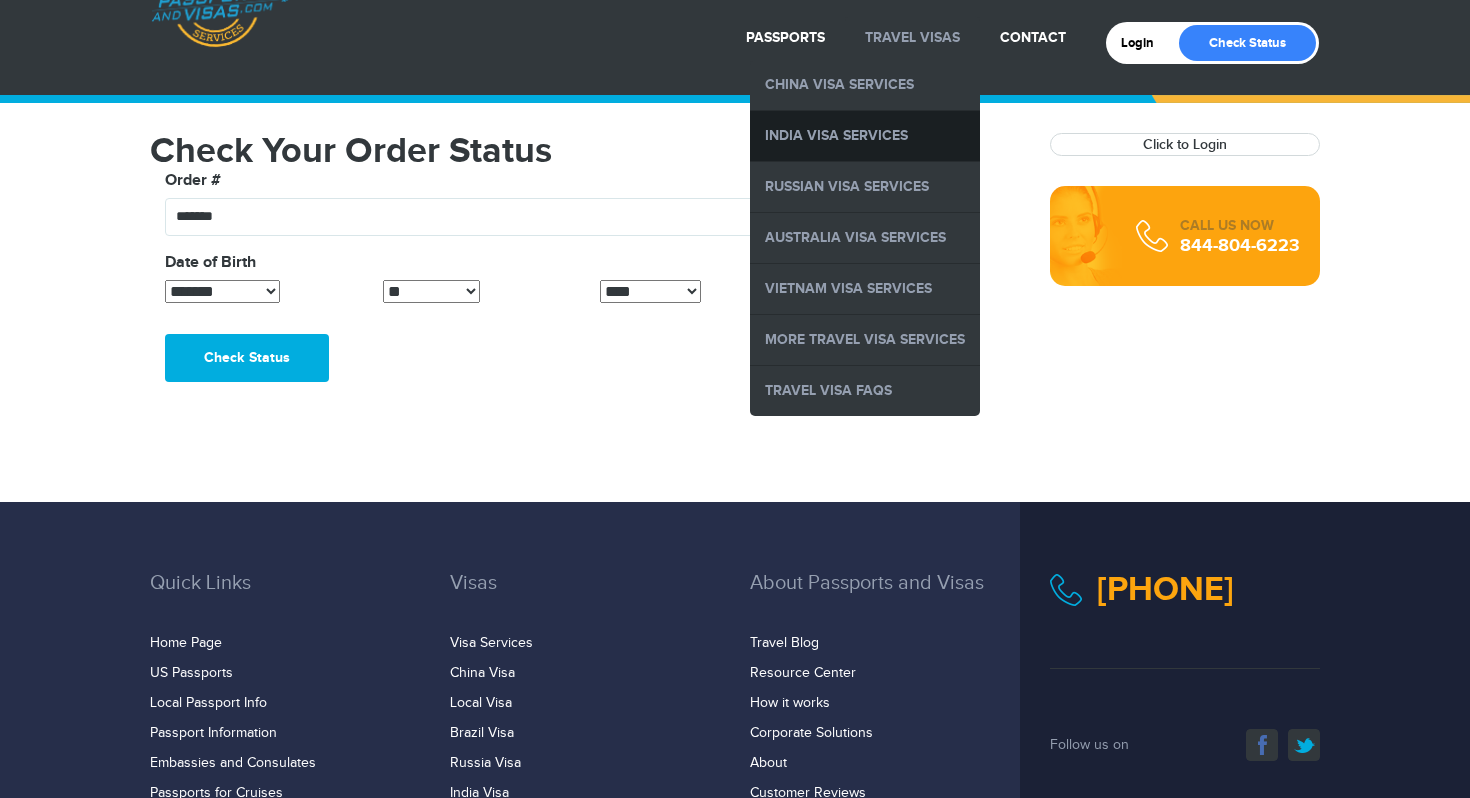 scroll, scrollTop: 0, scrollLeft: 0, axis: both 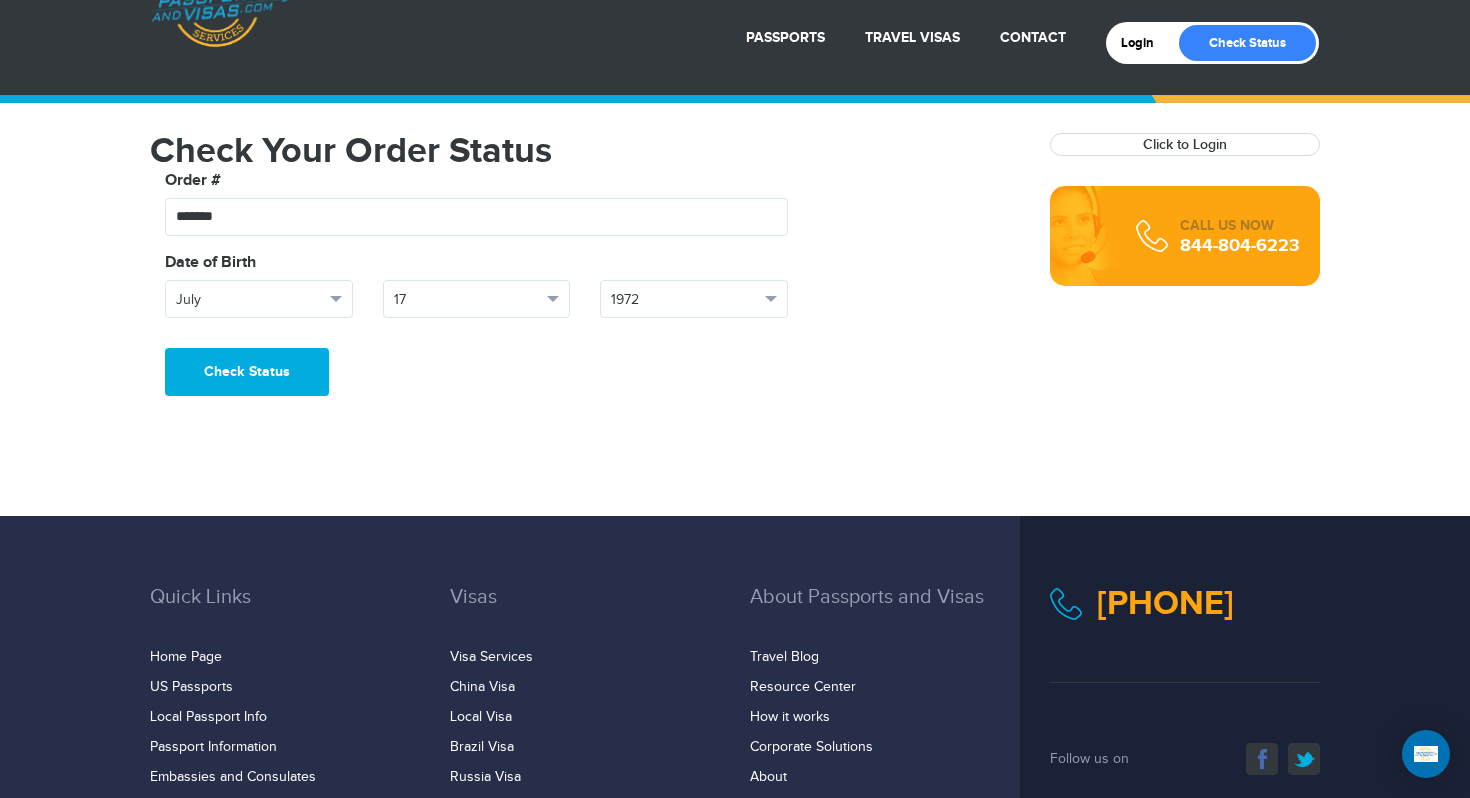 click on "Login
Check Status" at bounding box center (1212, 43) 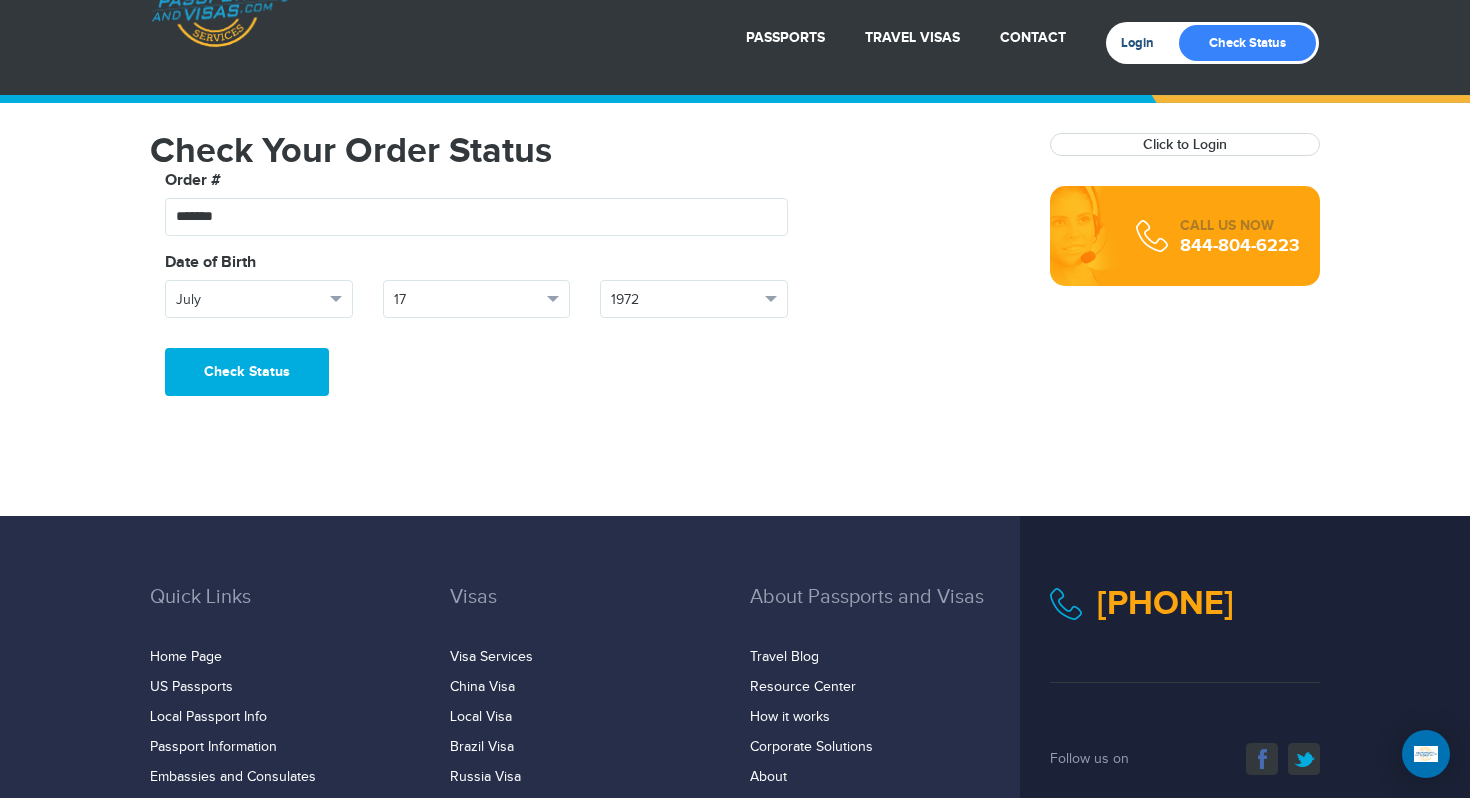 click on "Login" at bounding box center [1144, 43] 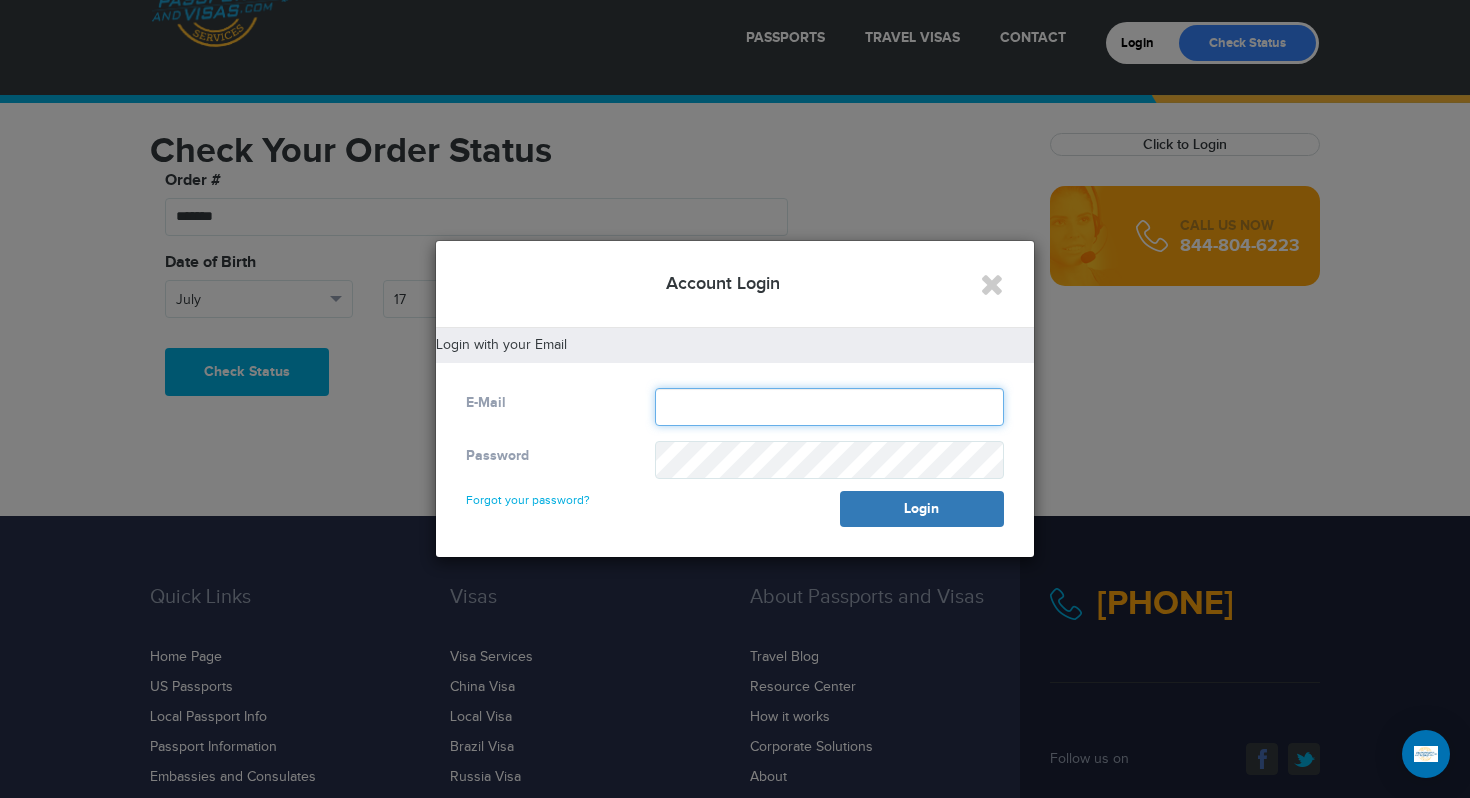 click at bounding box center [829, 407] 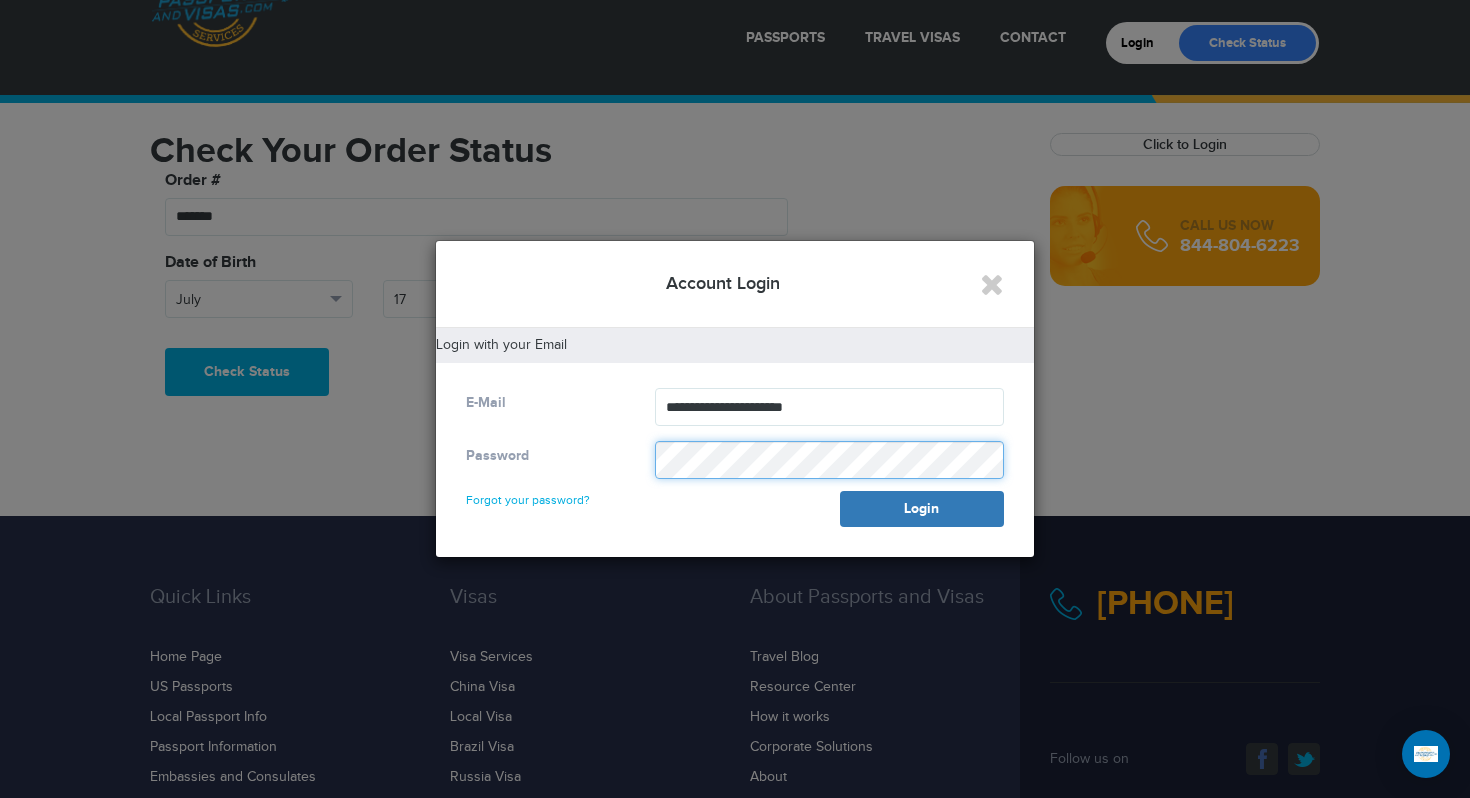 click on "Login" at bounding box center [922, 509] 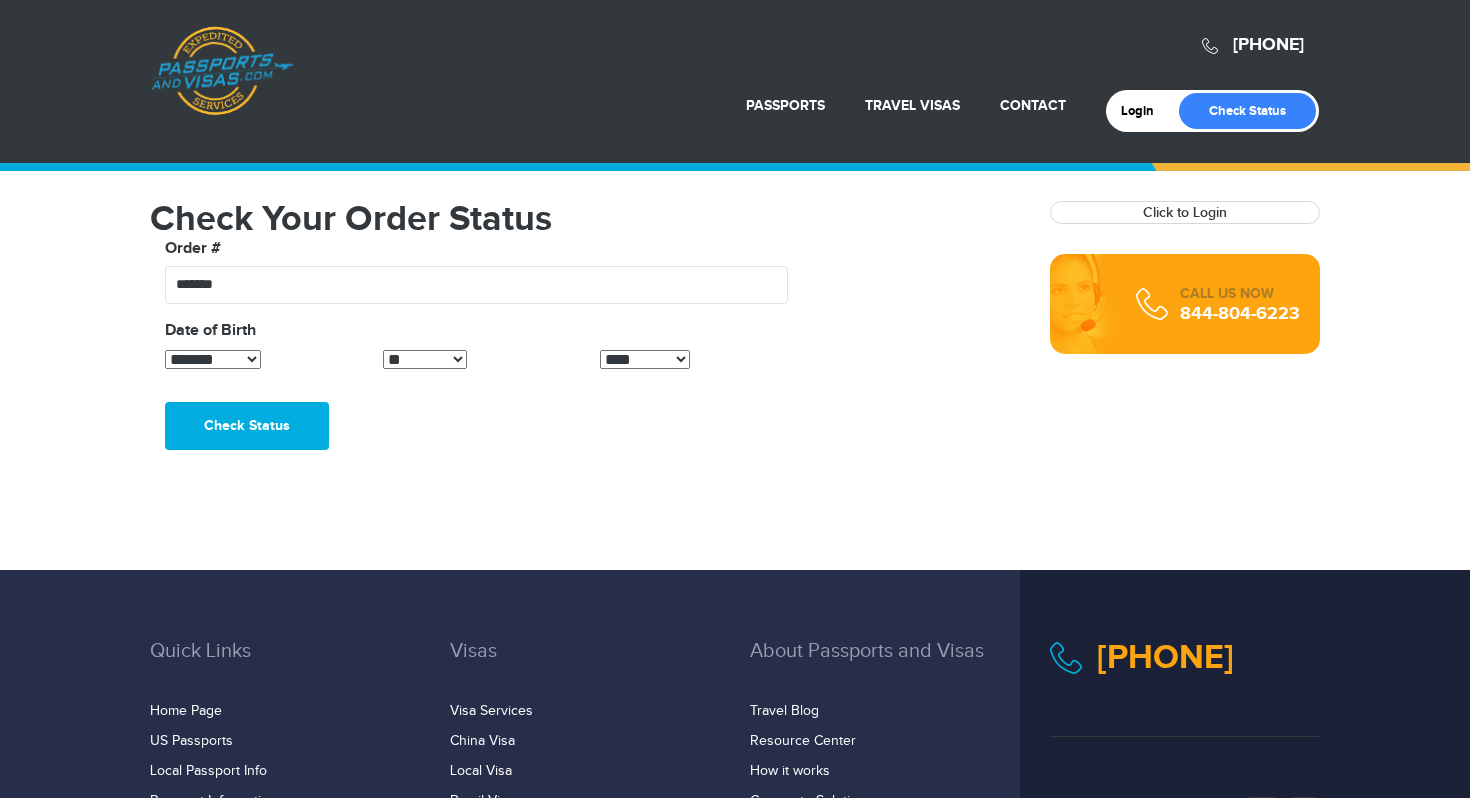 select on "*" 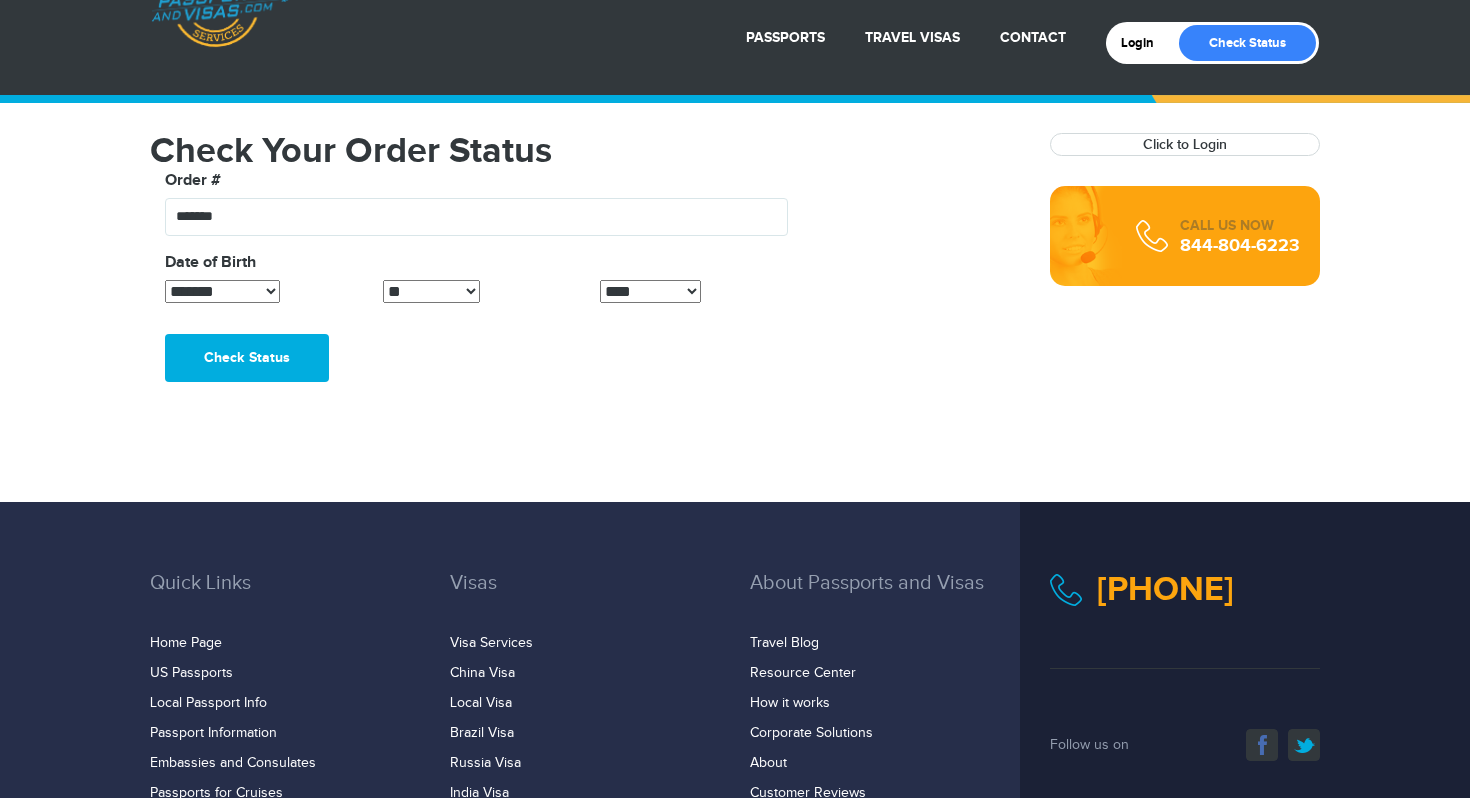 scroll, scrollTop: 0, scrollLeft: 0, axis: both 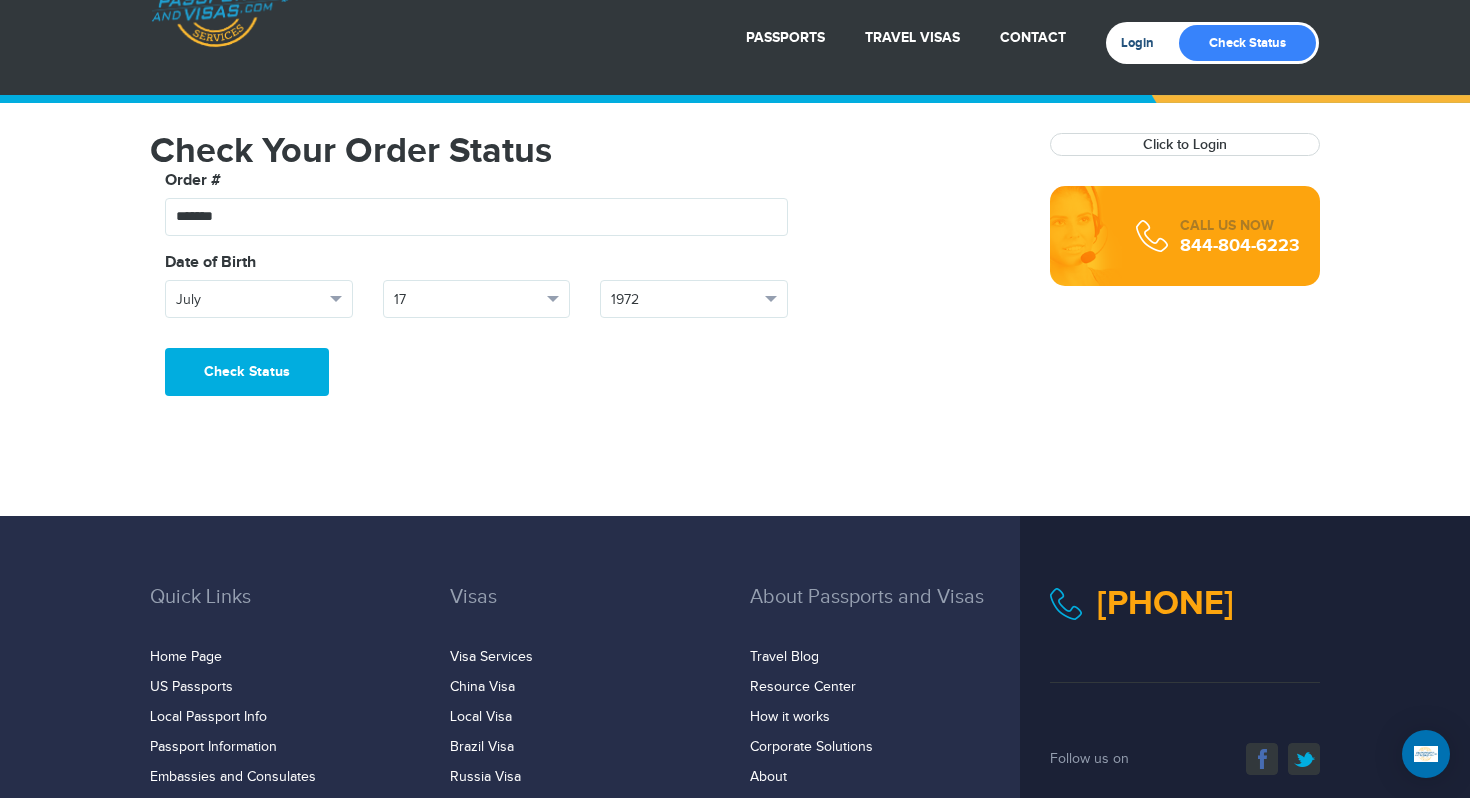 click on "Login" at bounding box center (1144, 43) 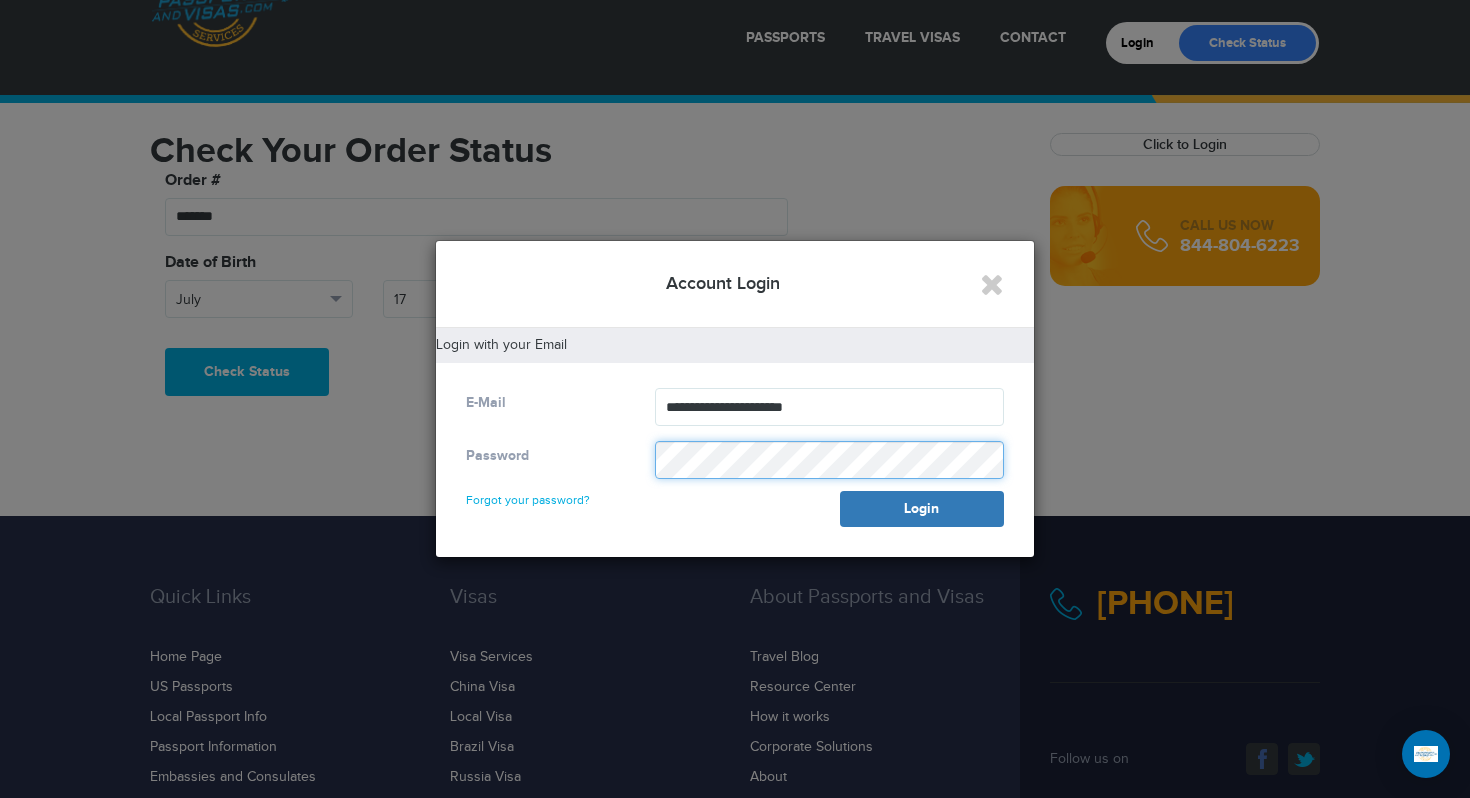 click on "Login" at bounding box center (922, 509) 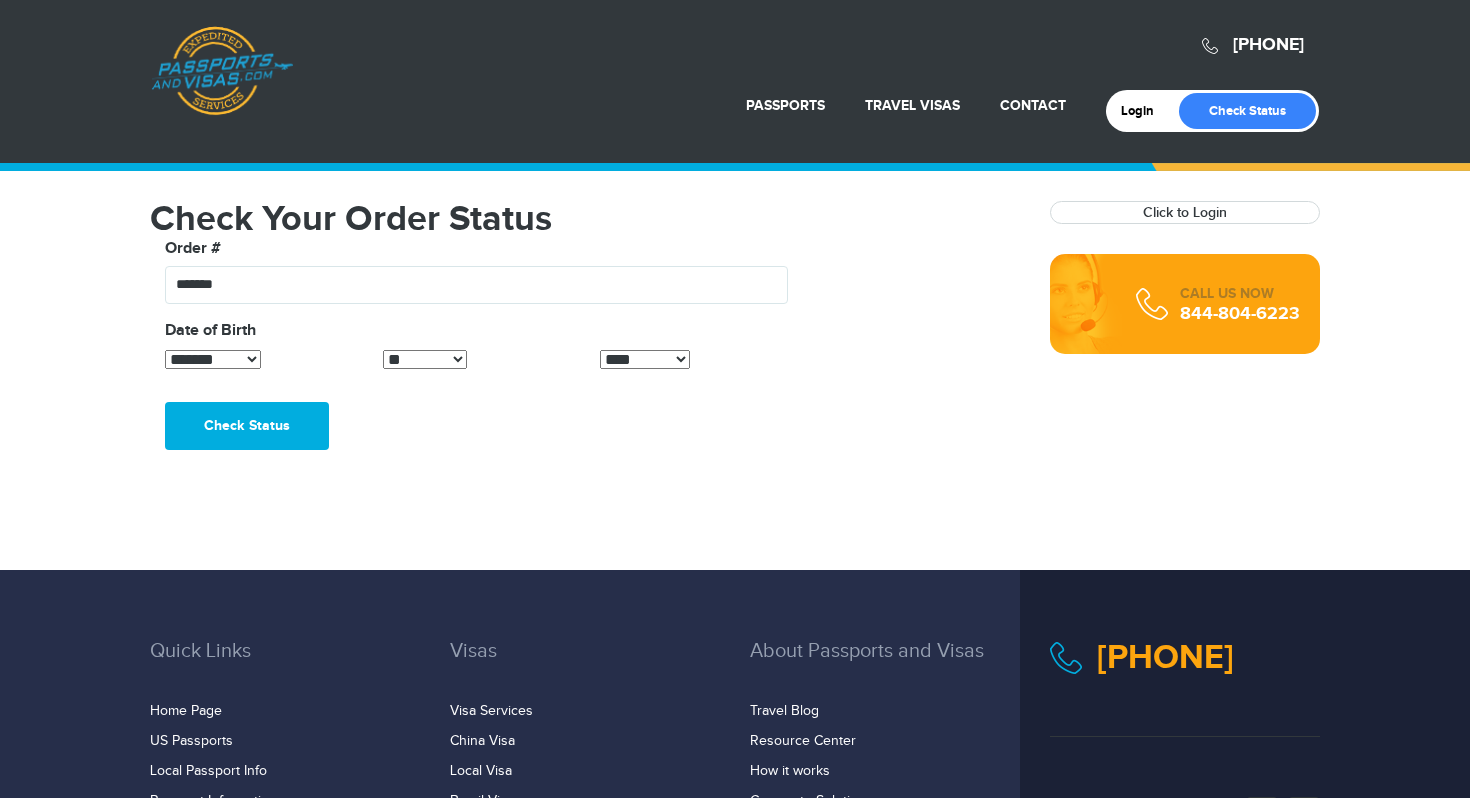 select on "*" 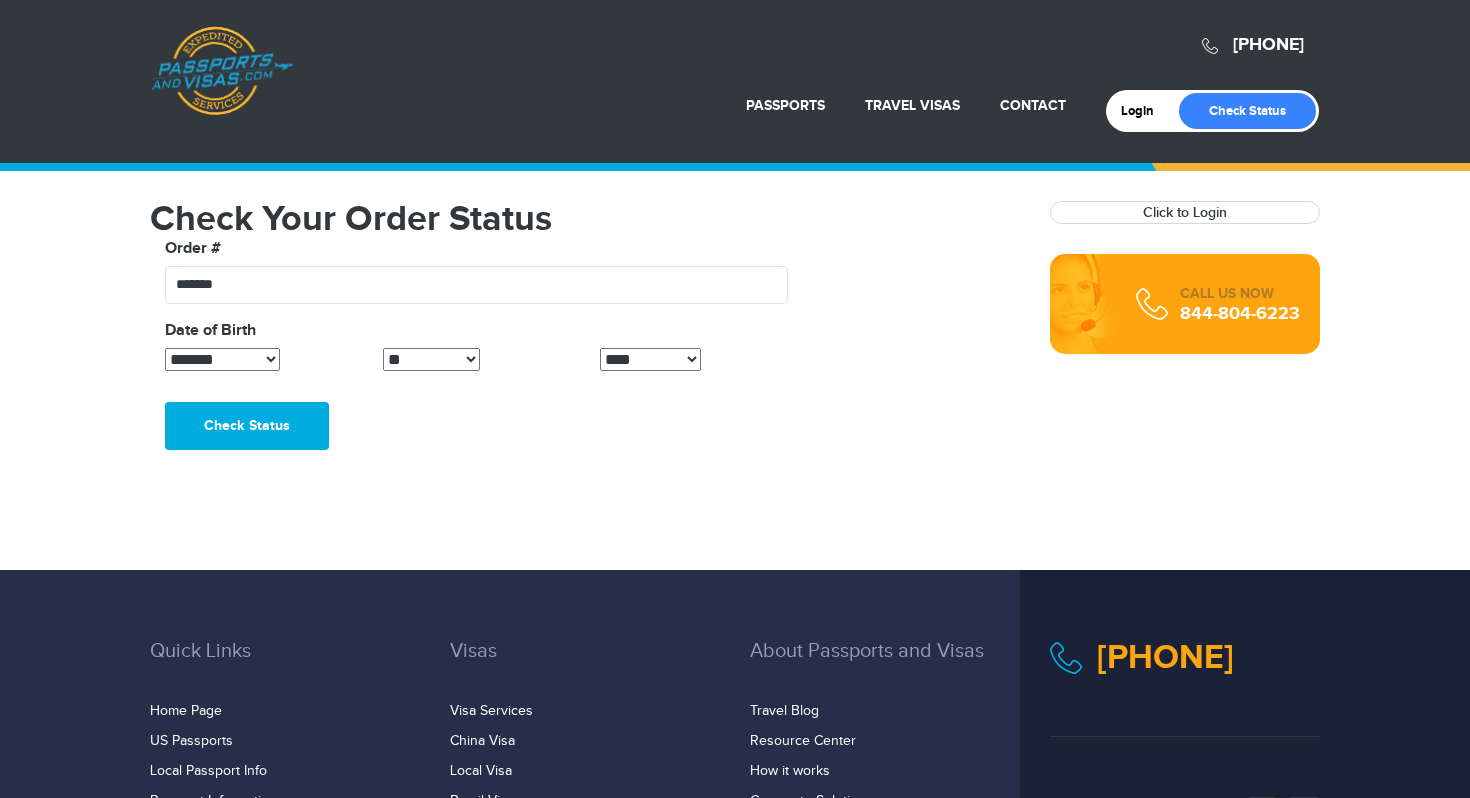 scroll, scrollTop: 68, scrollLeft: 0, axis: vertical 